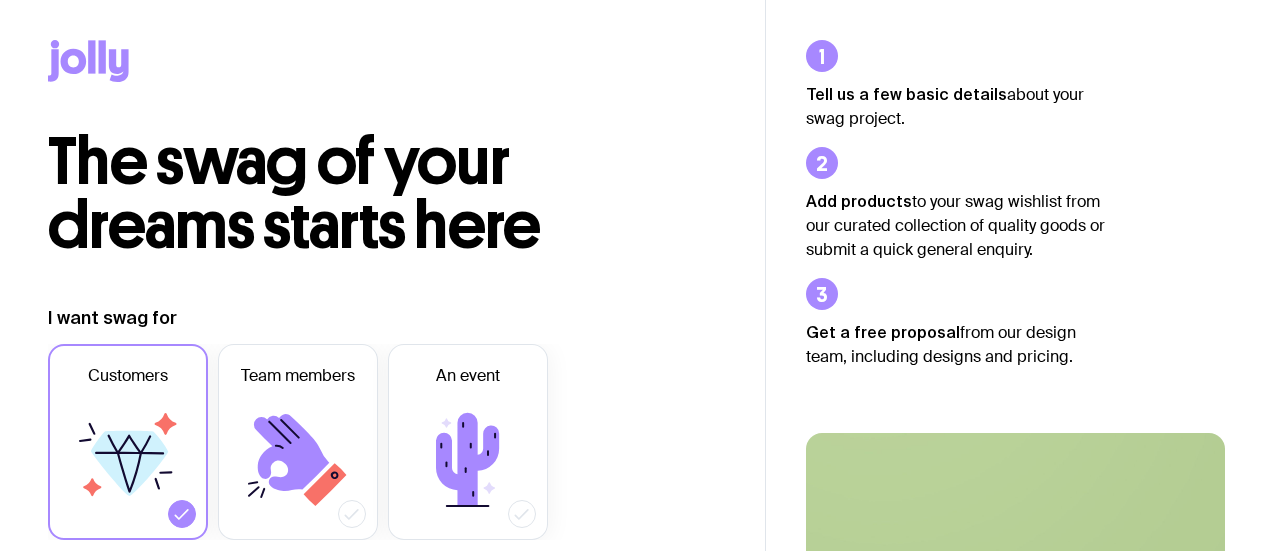 scroll, scrollTop: 400, scrollLeft: 0, axis: vertical 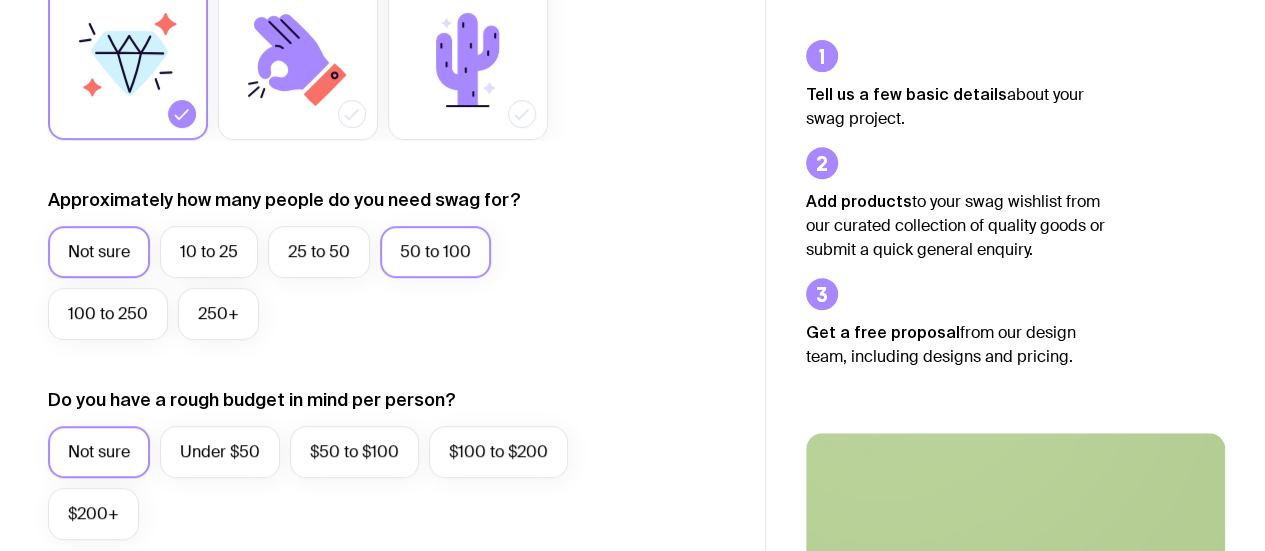 click on "50 to 100" at bounding box center [435, 252] 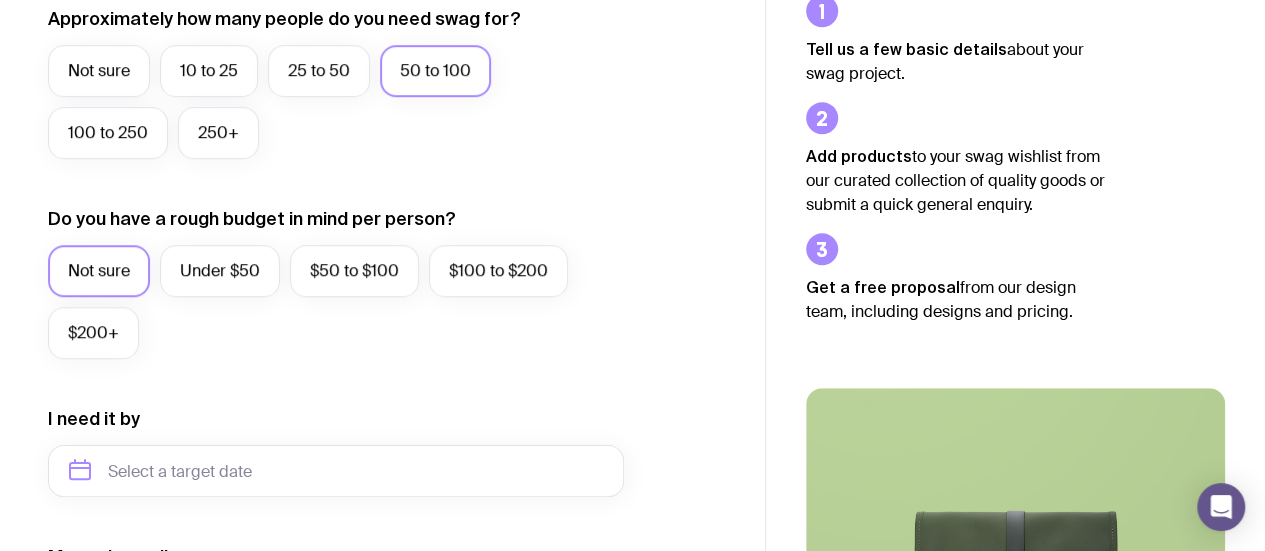 scroll, scrollTop: 600, scrollLeft: 0, axis: vertical 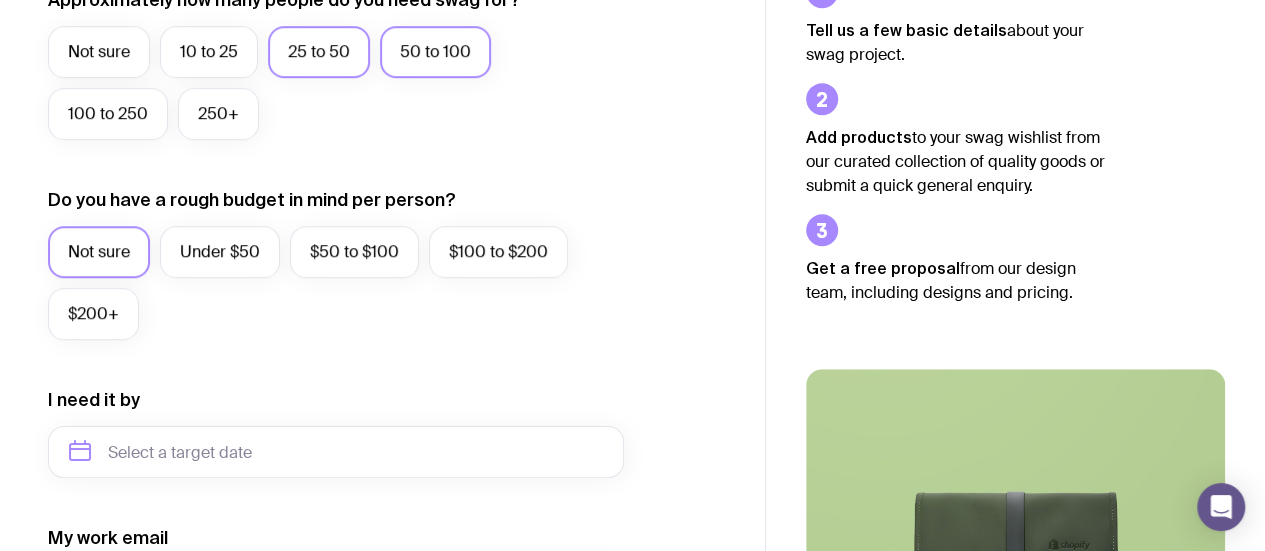 click on "25 to 50" at bounding box center (319, 52) 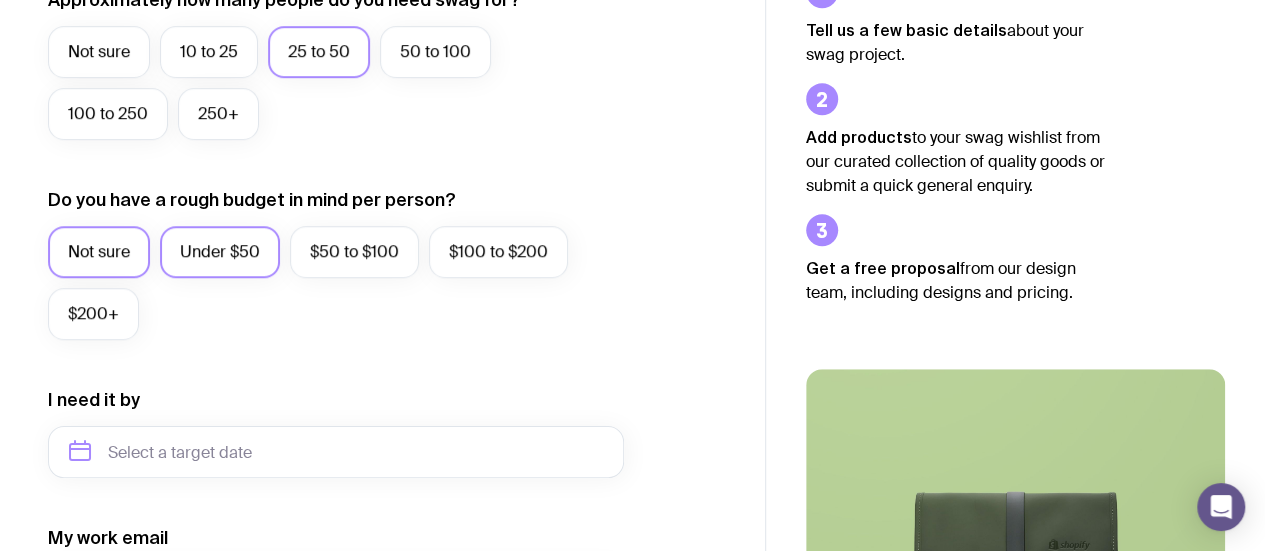 click on "Under $50" at bounding box center (220, 252) 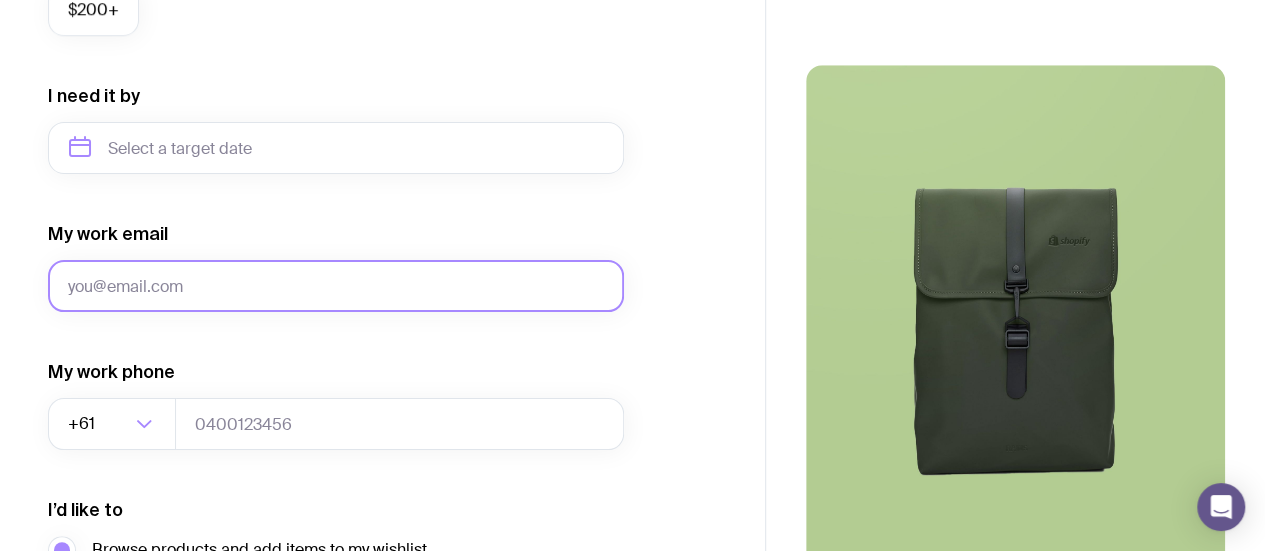 scroll, scrollTop: 800, scrollLeft: 0, axis: vertical 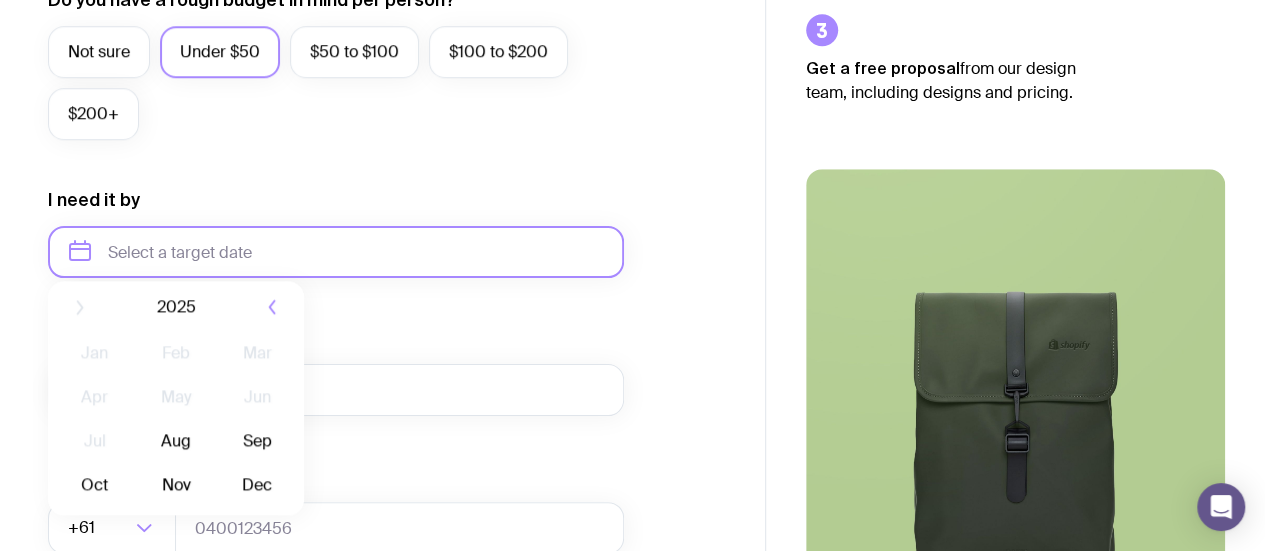 click at bounding box center [336, 252] 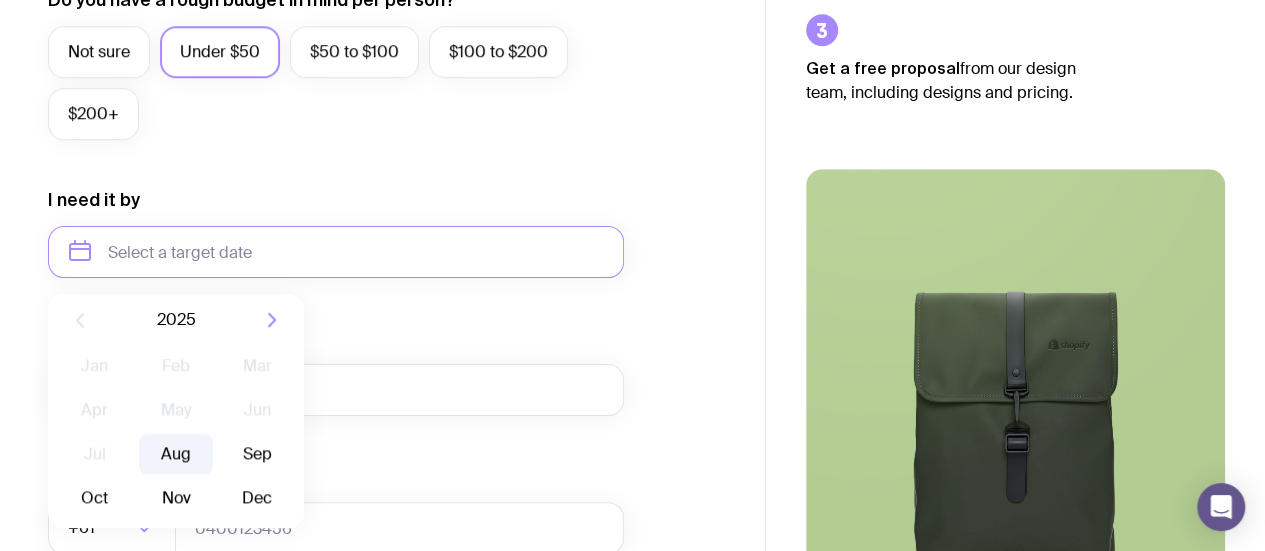 click on "Aug" 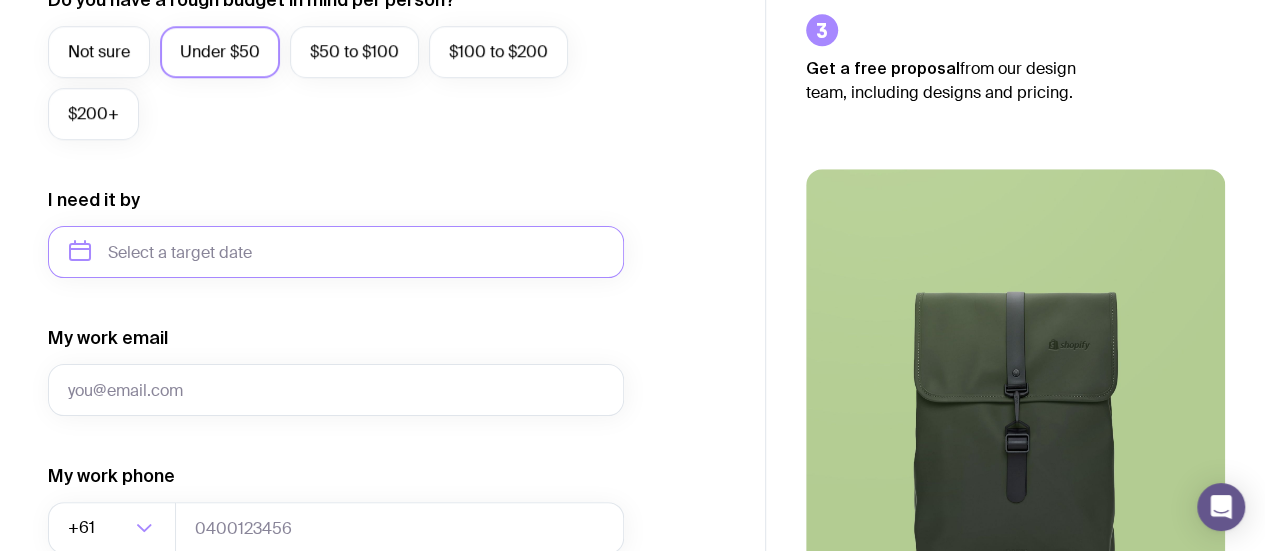 type on "[DATE]" 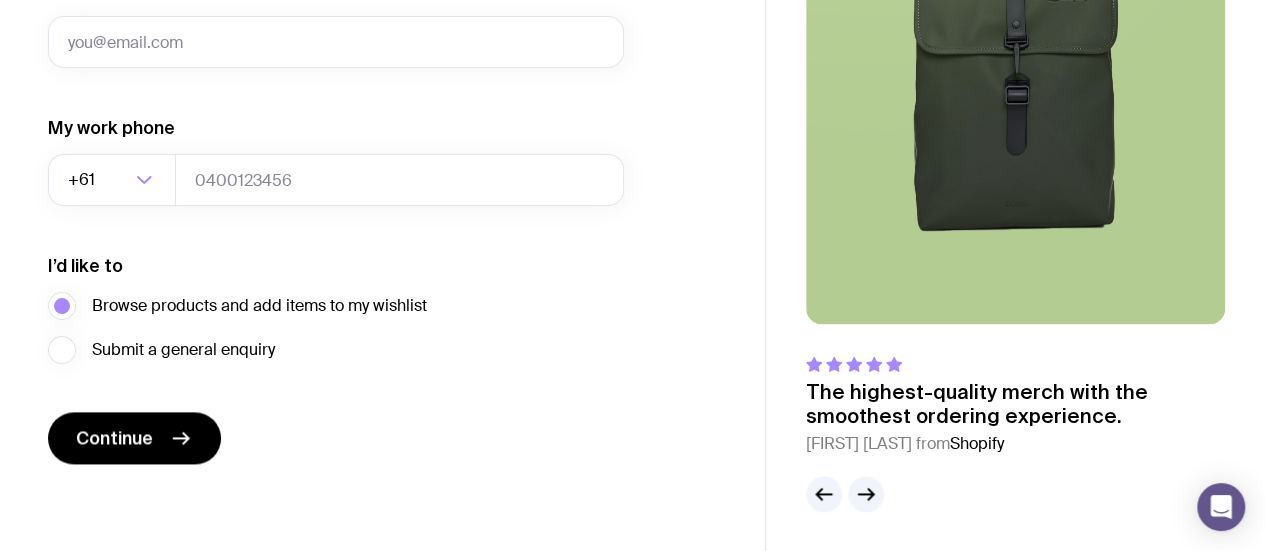 scroll, scrollTop: 848, scrollLeft: 0, axis: vertical 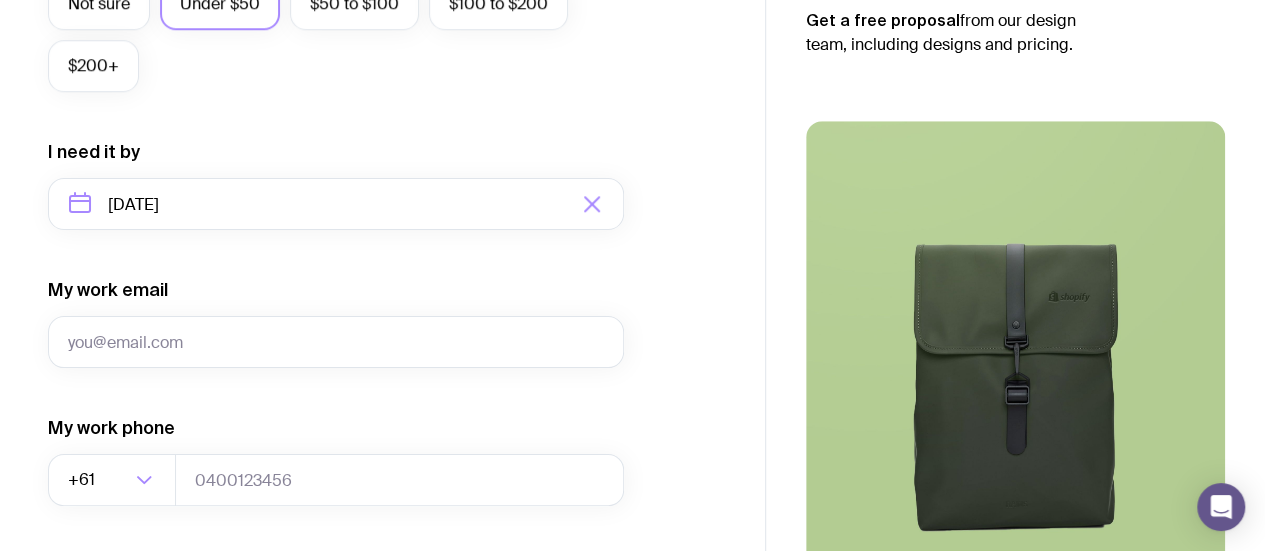 click on "My work email" at bounding box center (336, 323) 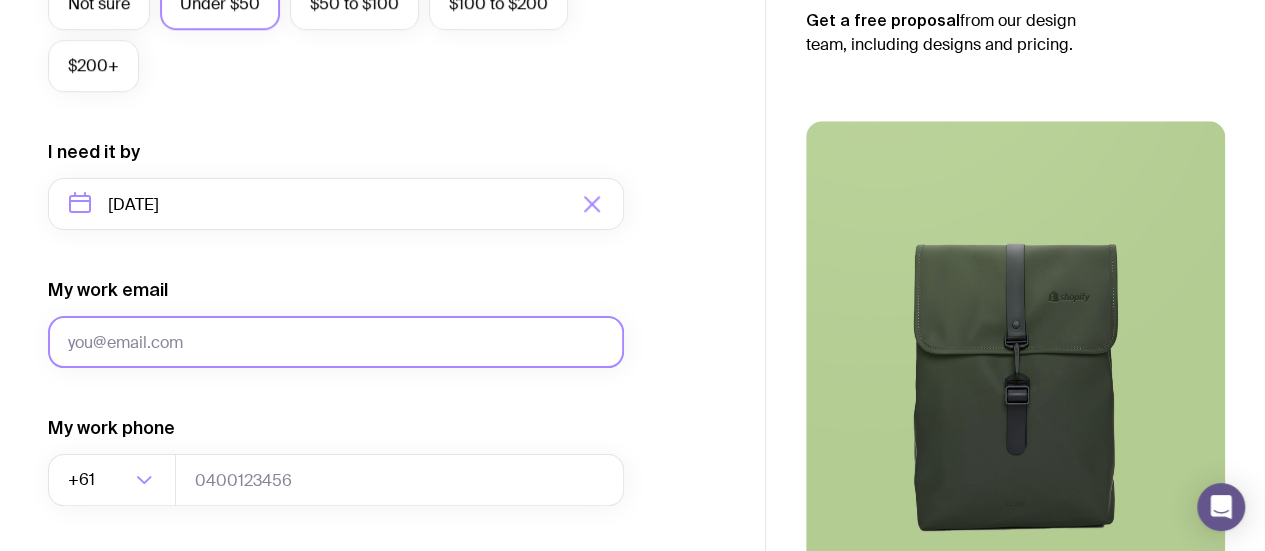 click on "My work email" at bounding box center [336, 342] 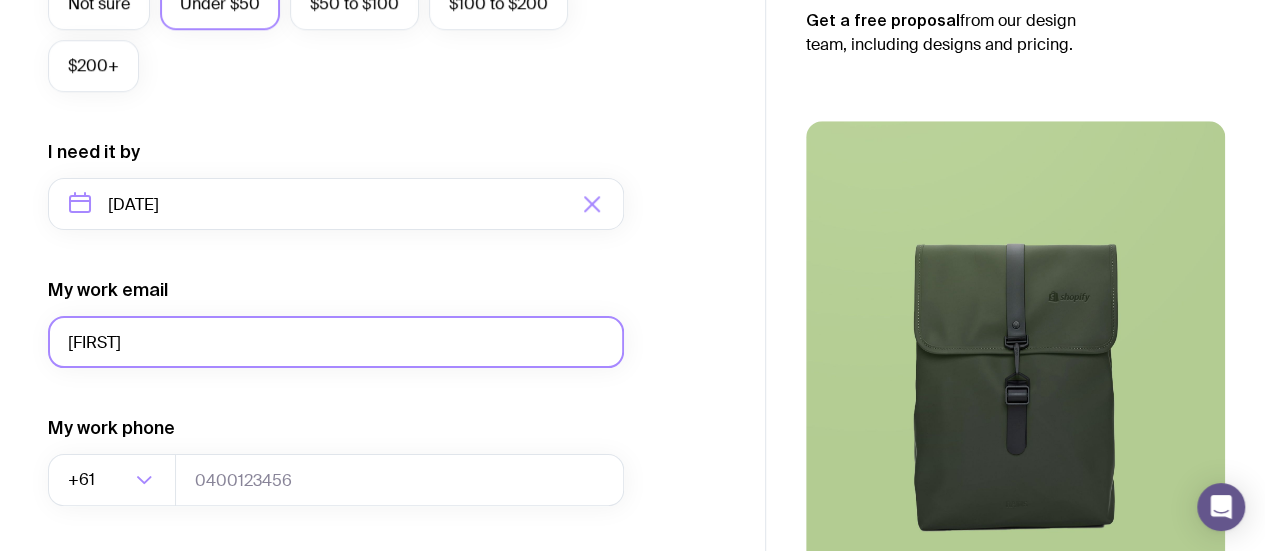 type on "[FIRST].[LAST]@[DOMAIN]" 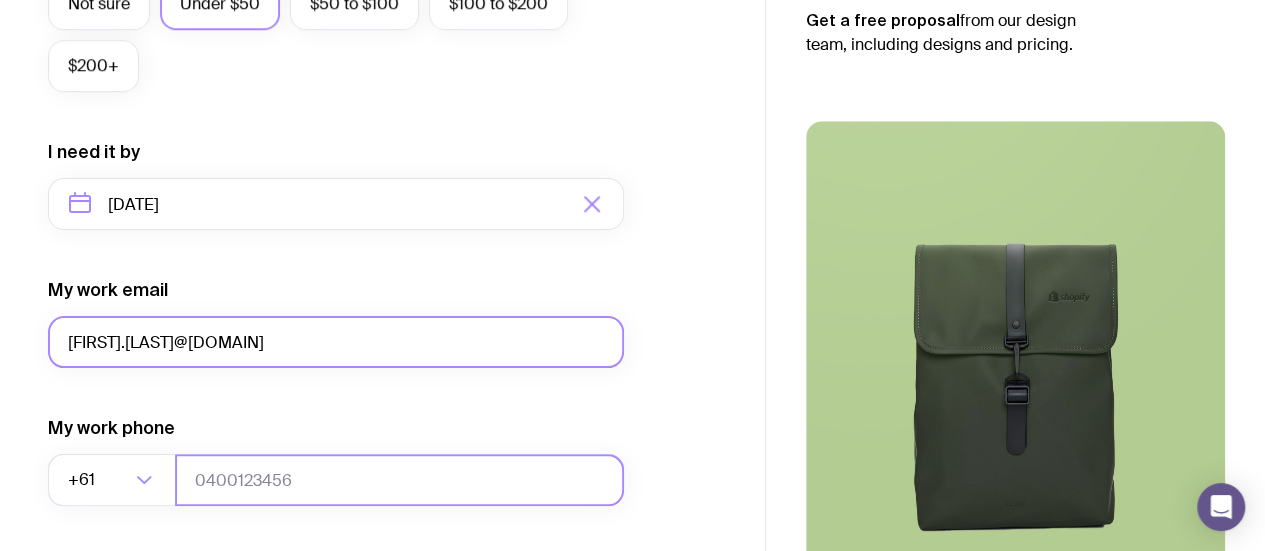 type on "[PHONE]" 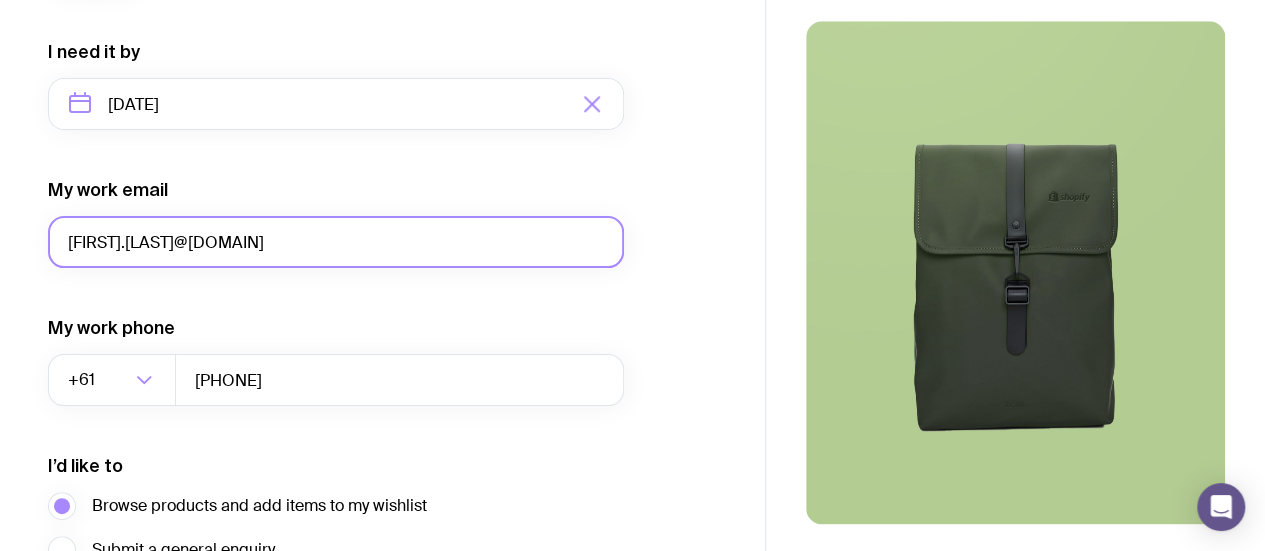 scroll, scrollTop: 1148, scrollLeft: 0, axis: vertical 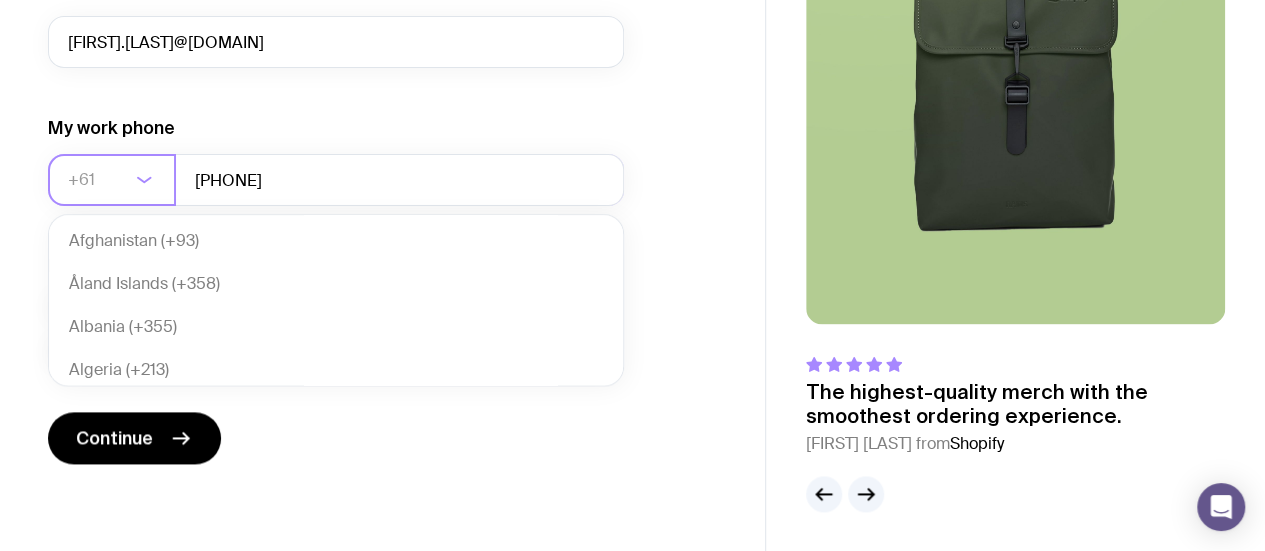 click 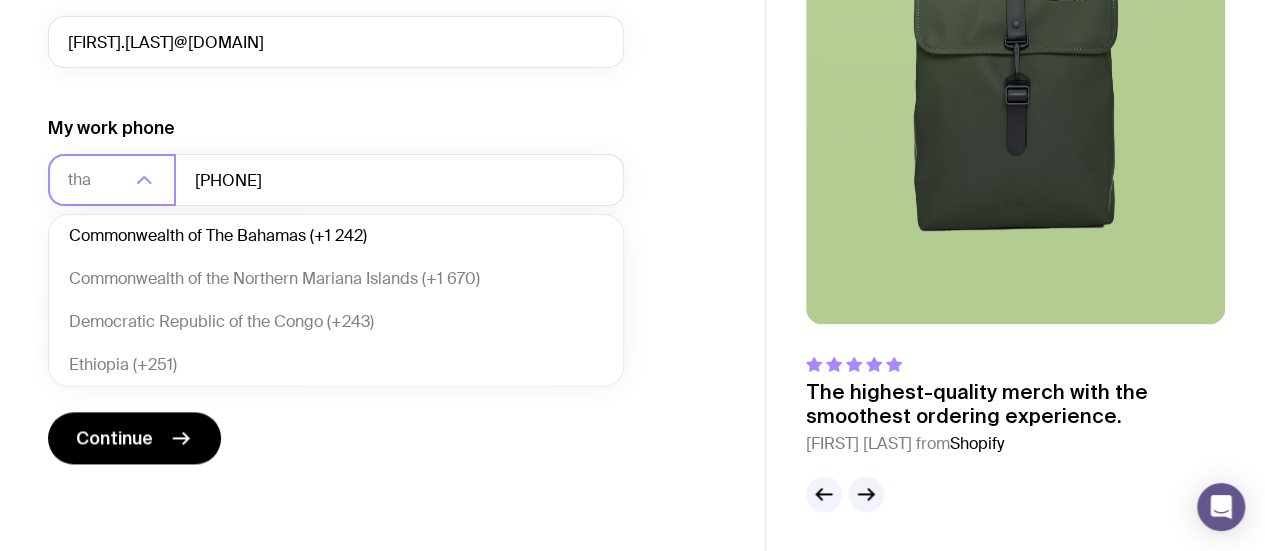 scroll, scrollTop: 0, scrollLeft: 0, axis: both 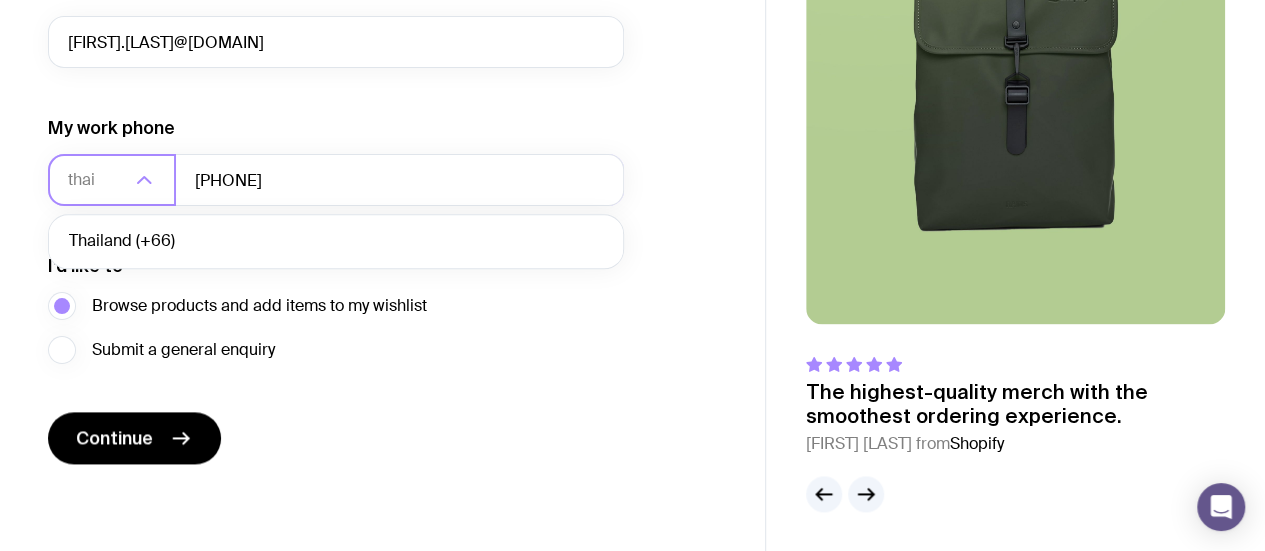 click on "Thailand (+66)" 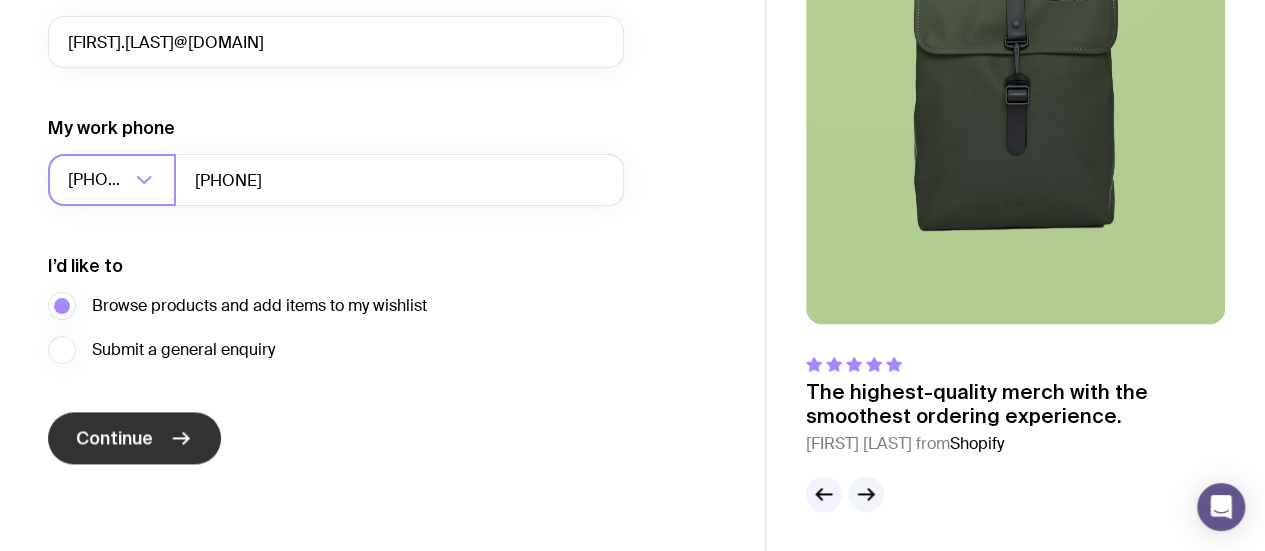 click on "Continue" at bounding box center (114, 438) 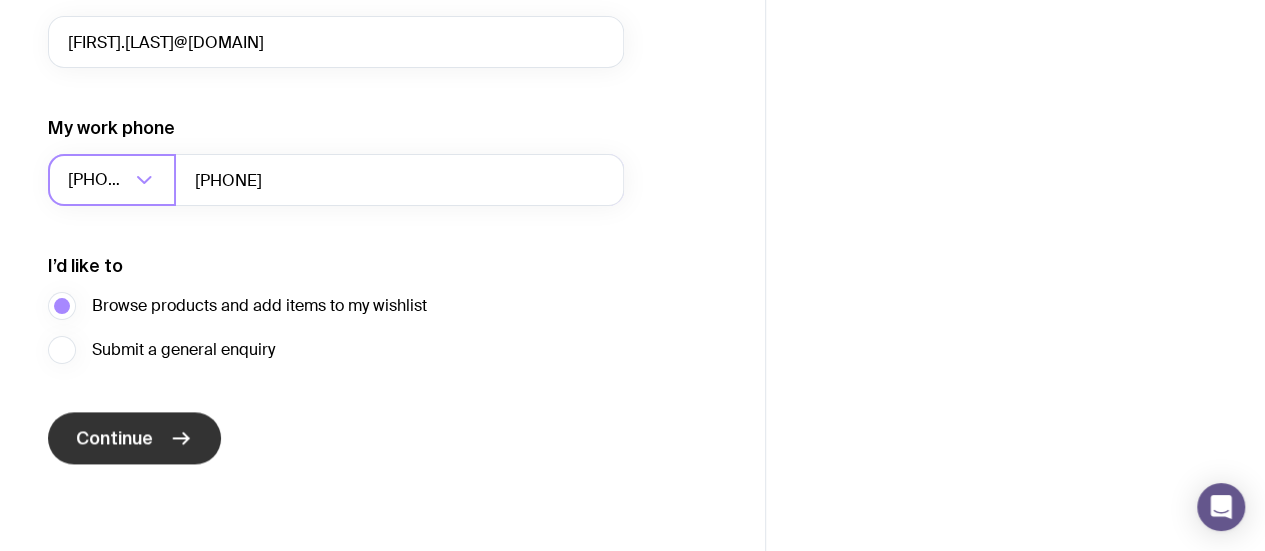 scroll, scrollTop: 0, scrollLeft: 0, axis: both 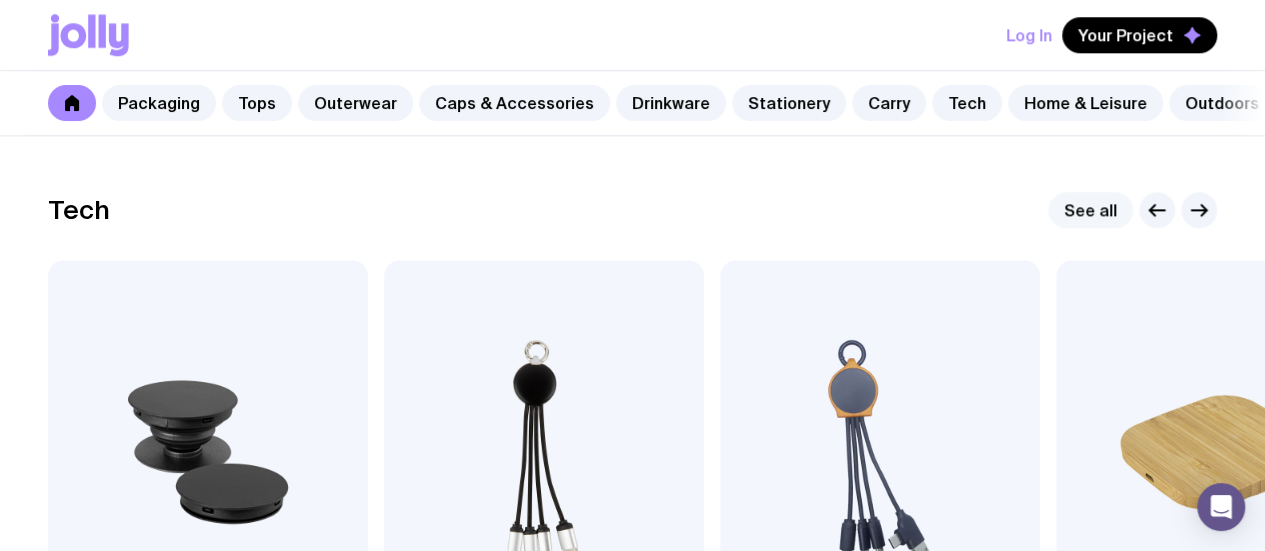 click on "See all" at bounding box center (1090, 210) 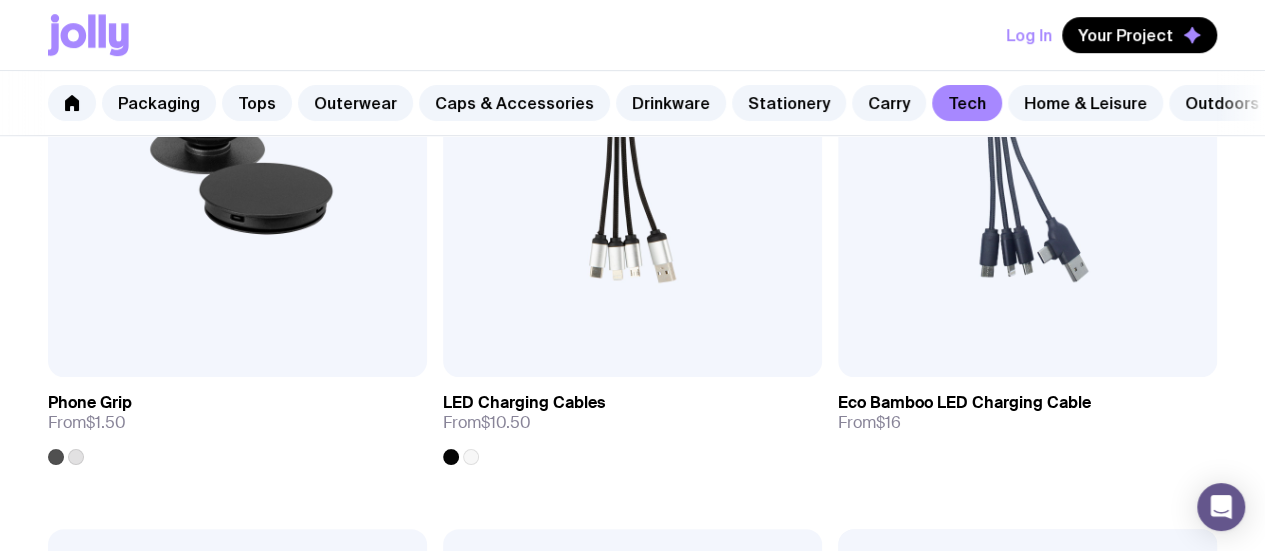 scroll, scrollTop: 500, scrollLeft: 0, axis: vertical 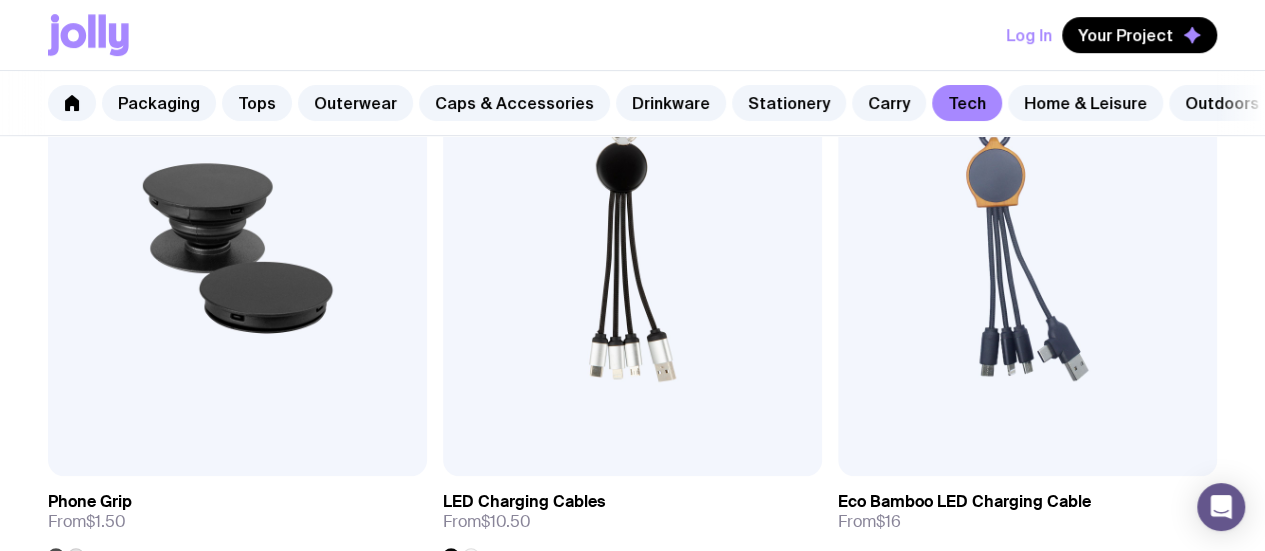 click at bounding box center [237, 855] 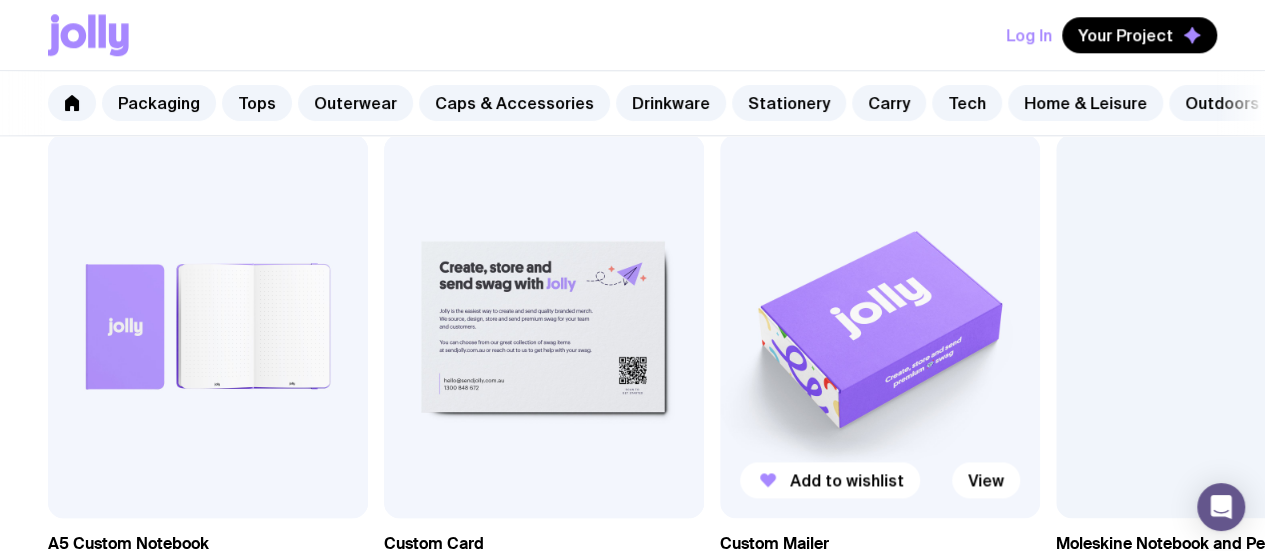 scroll, scrollTop: 1000, scrollLeft: 0, axis: vertical 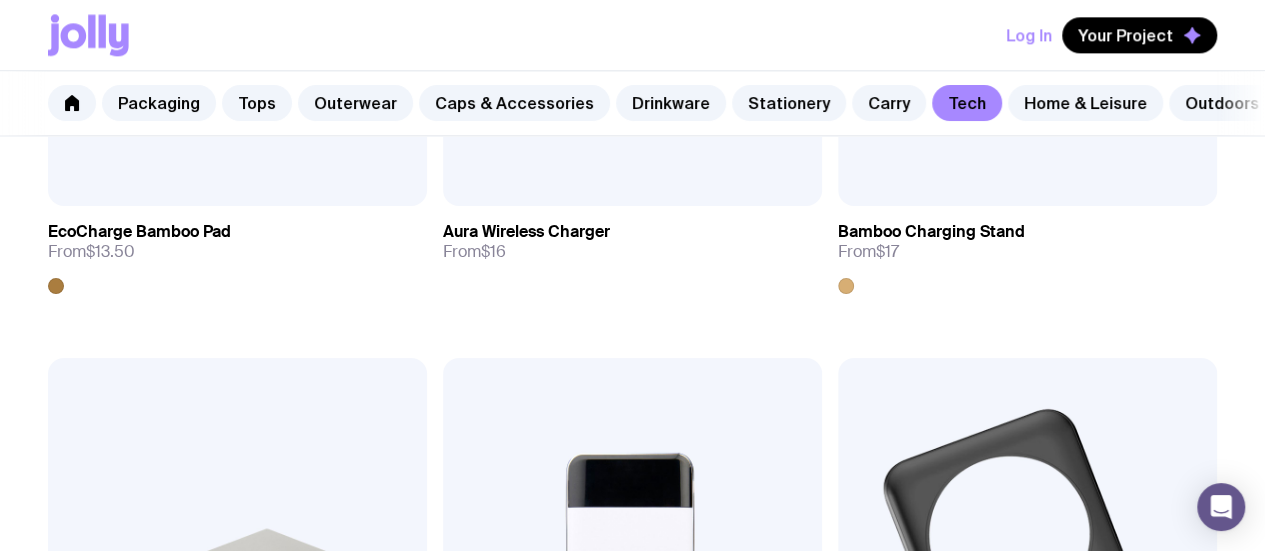 click at bounding box center (632, 1191) 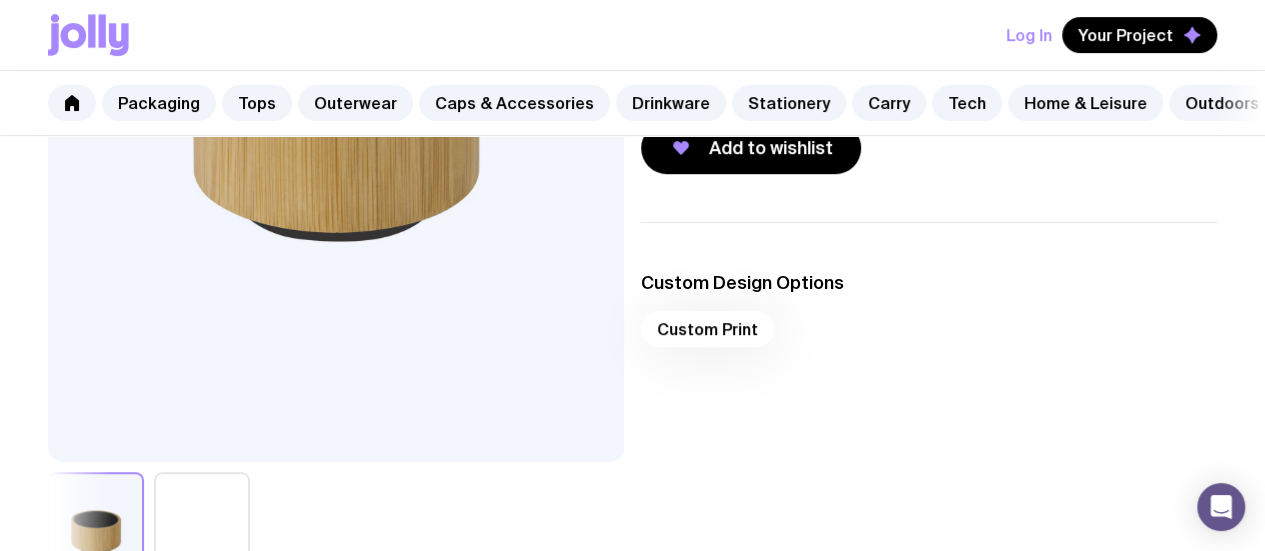 scroll, scrollTop: 400, scrollLeft: 0, axis: vertical 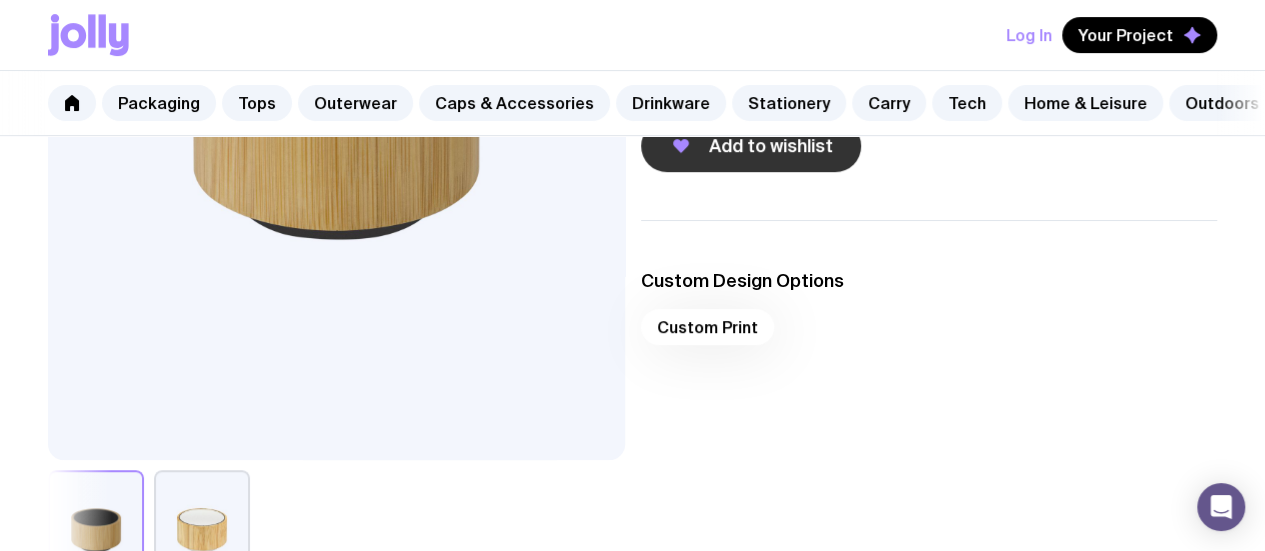 click on "Add to wishlist" 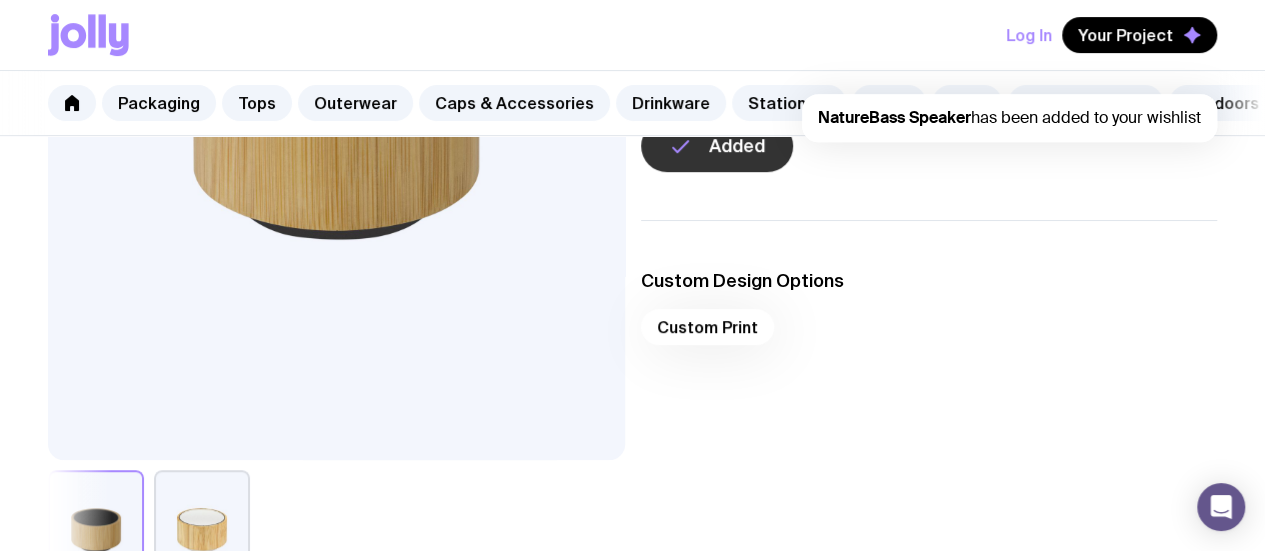 scroll, scrollTop: 0, scrollLeft: 0, axis: both 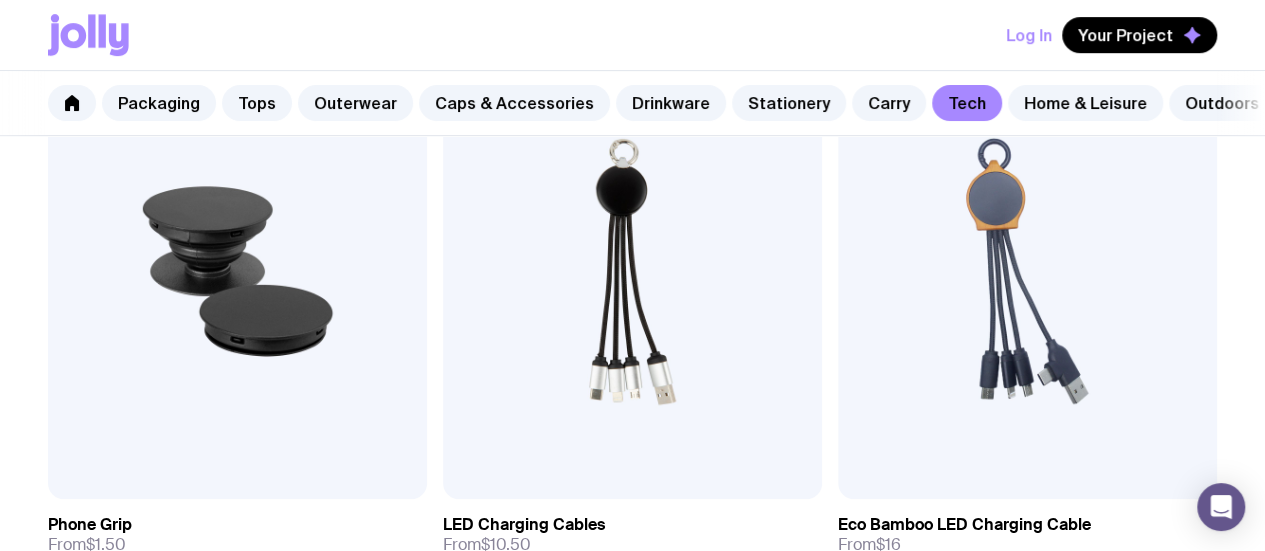 click at bounding box center (237, 878) 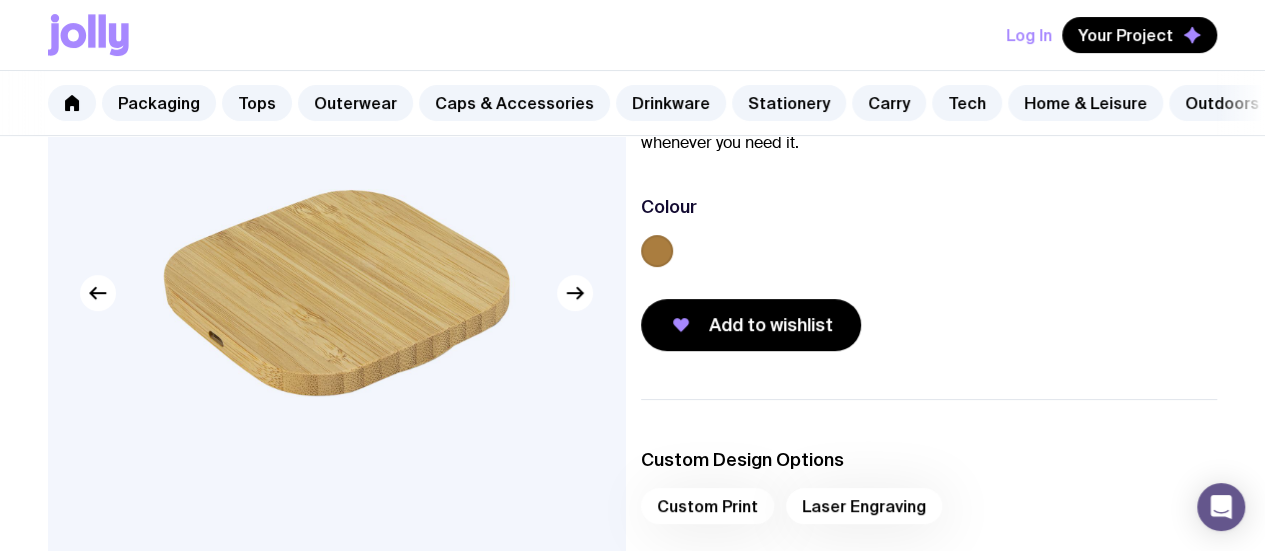 scroll, scrollTop: 400, scrollLeft: 0, axis: vertical 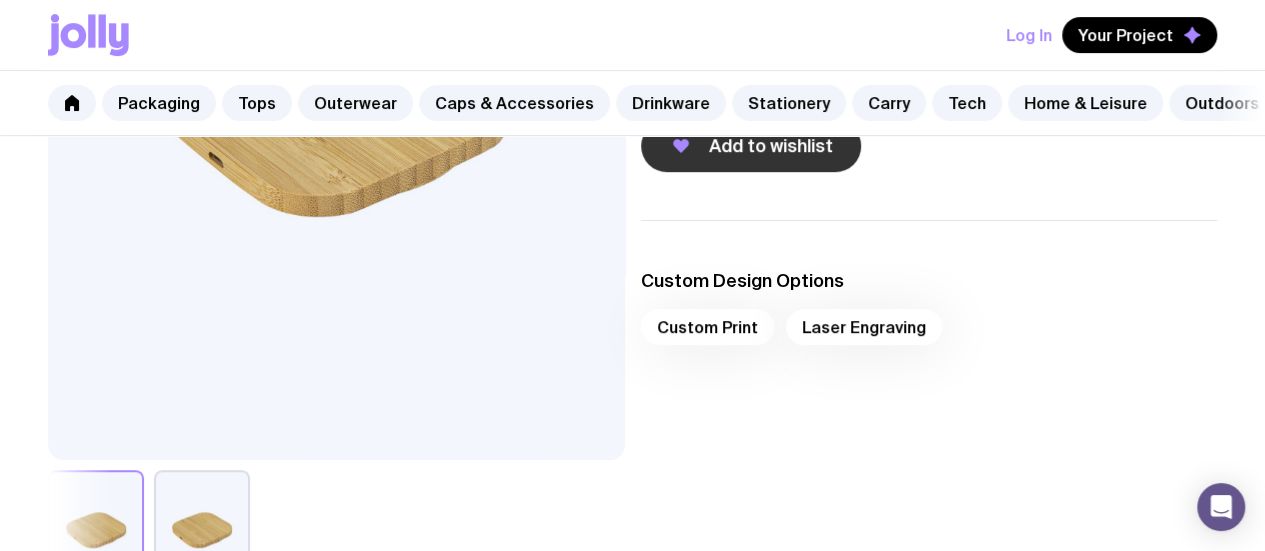 click on "Add to wishlist" 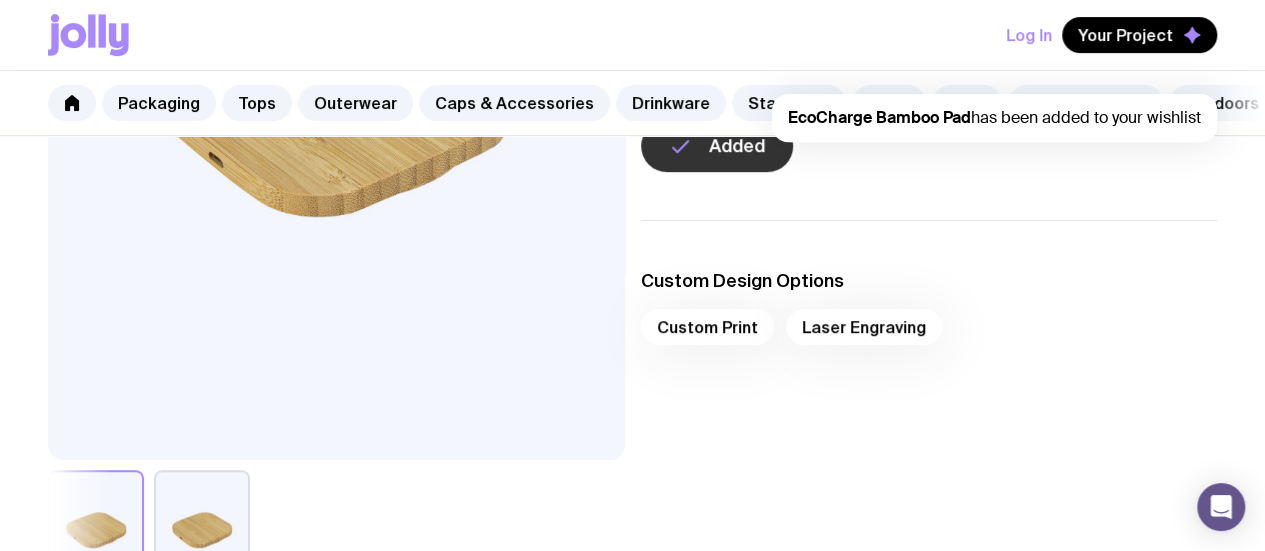 click on "Custom Print Laser Engraving" at bounding box center (929, 333) 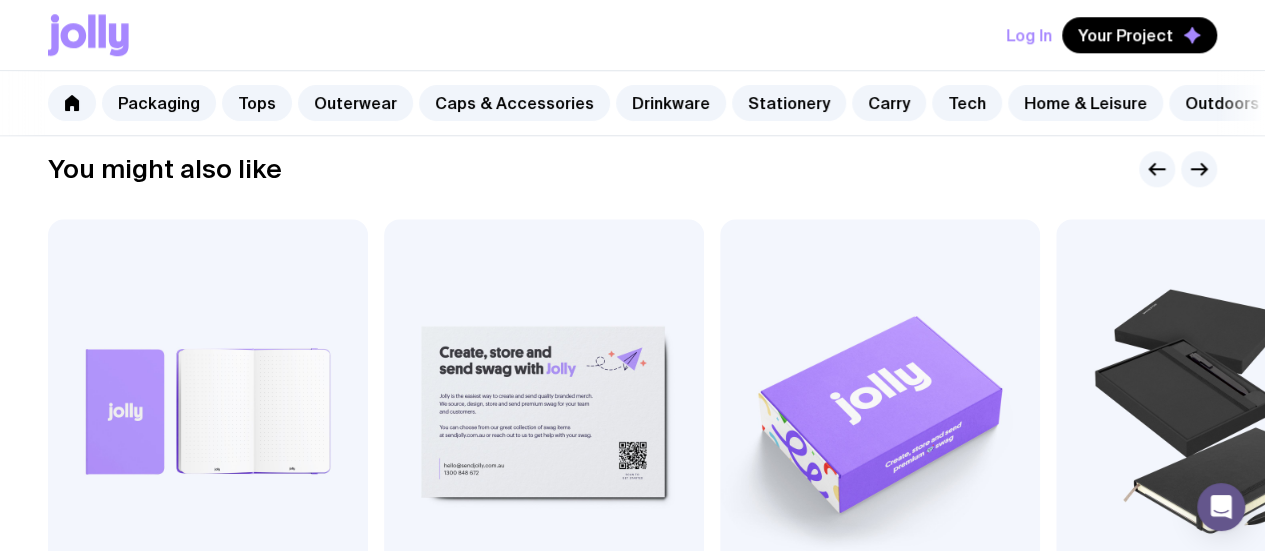 scroll, scrollTop: 1200, scrollLeft: 0, axis: vertical 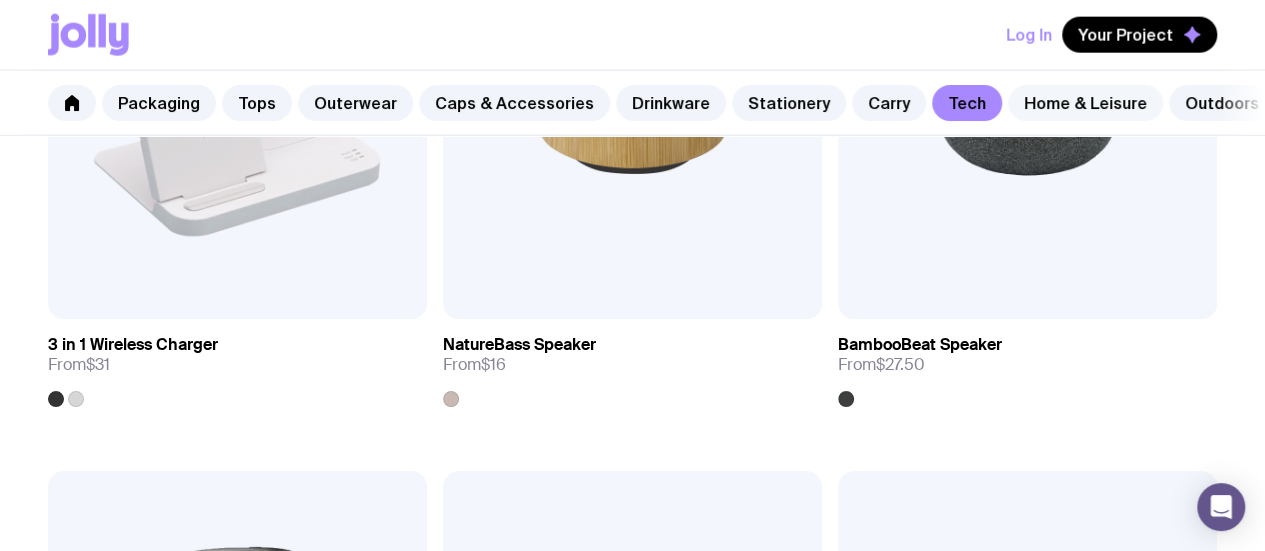 click on "Home & Leisure" 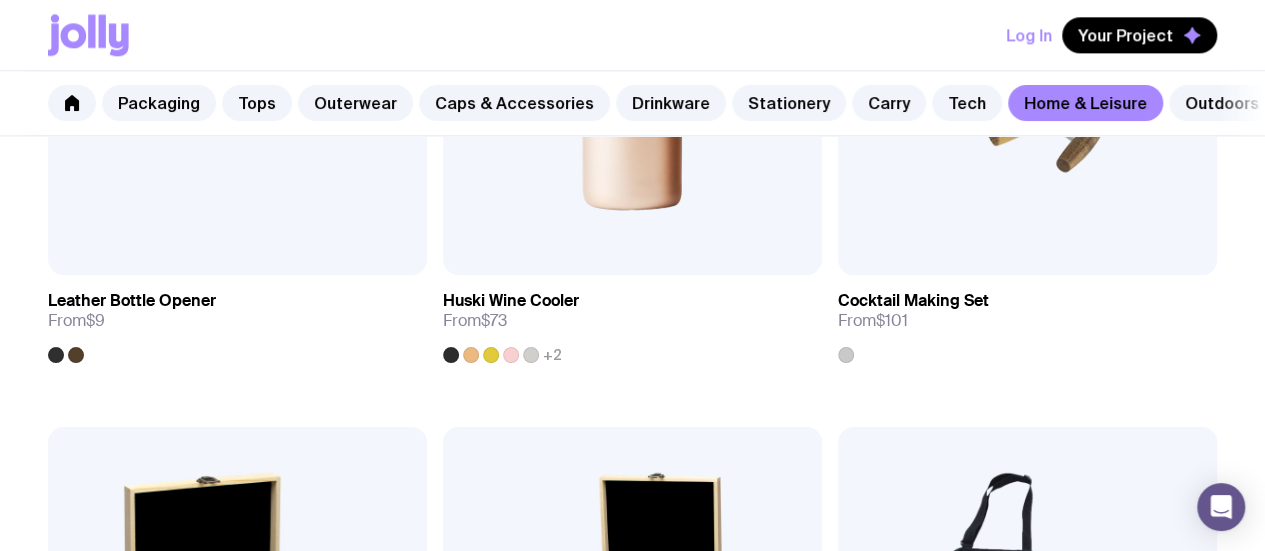 scroll, scrollTop: 1500, scrollLeft: 0, axis: vertical 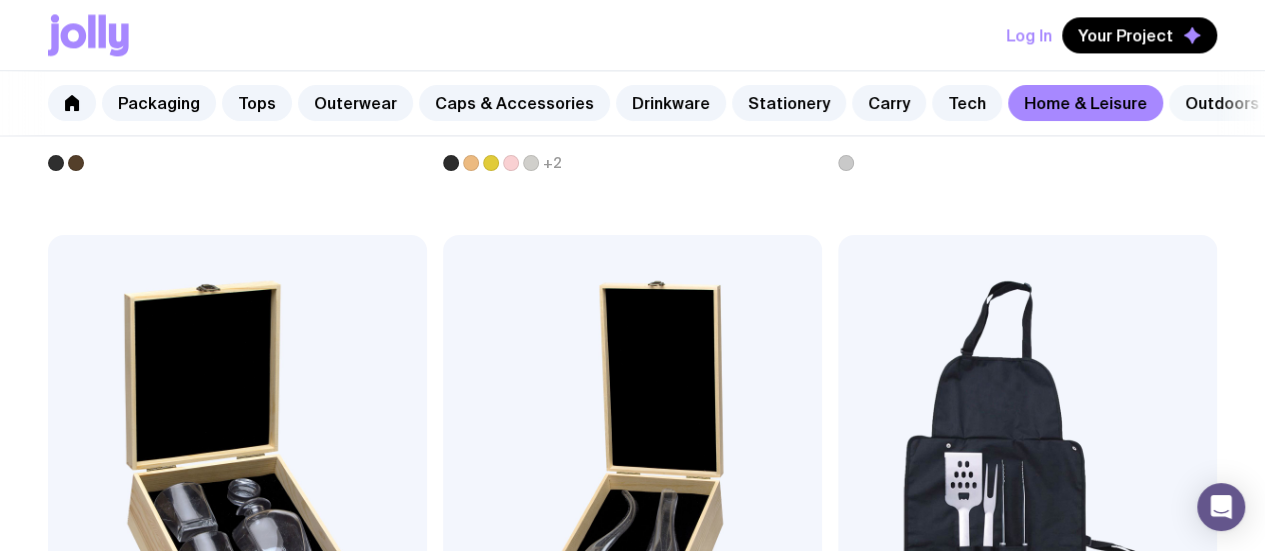 click on "Outdoors" 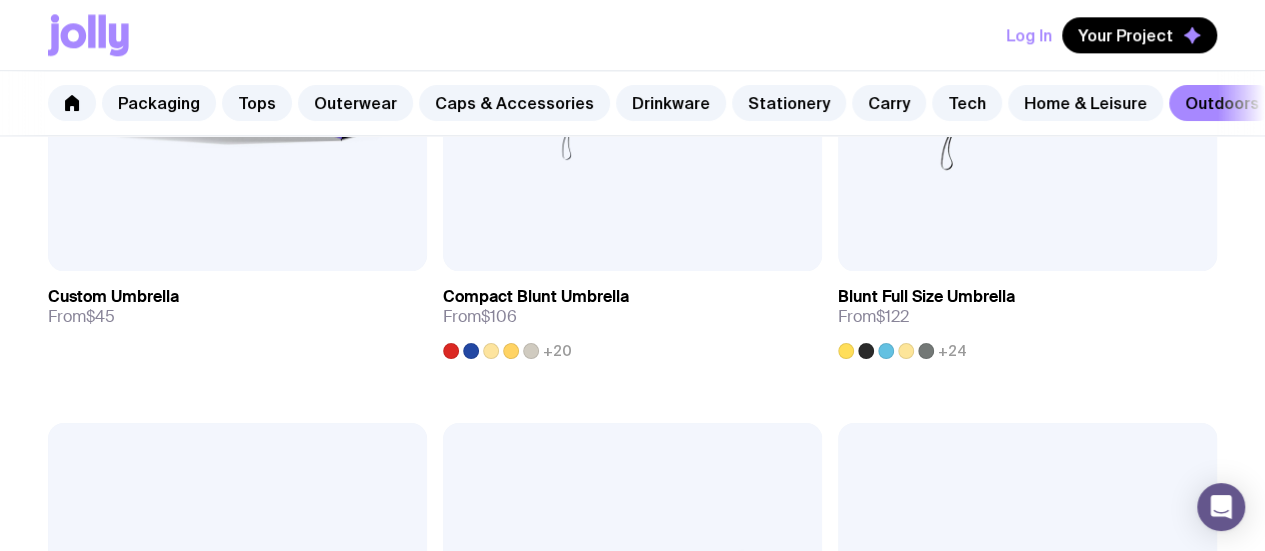 scroll, scrollTop: 1400, scrollLeft: 0, axis: vertical 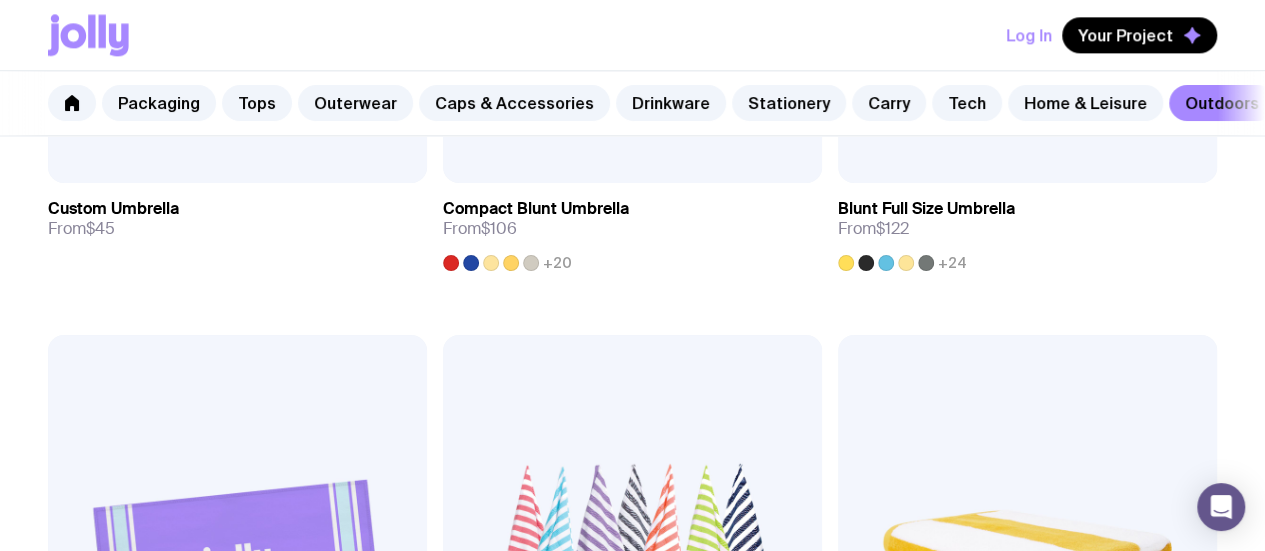 click at bounding box center [632, 1168] 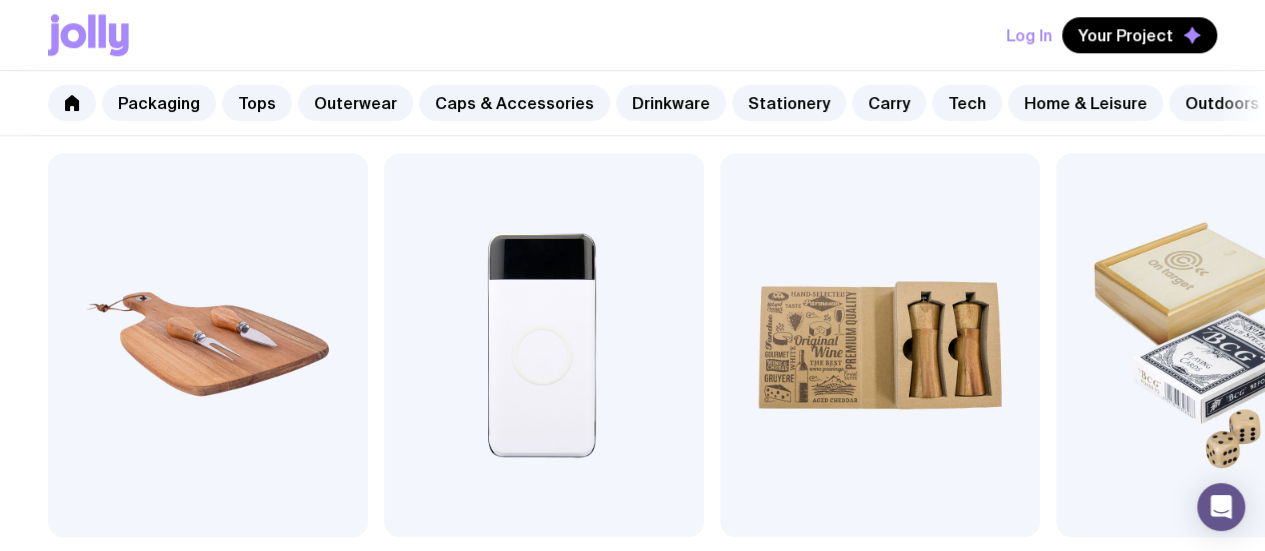 scroll, scrollTop: 1000, scrollLeft: 0, axis: vertical 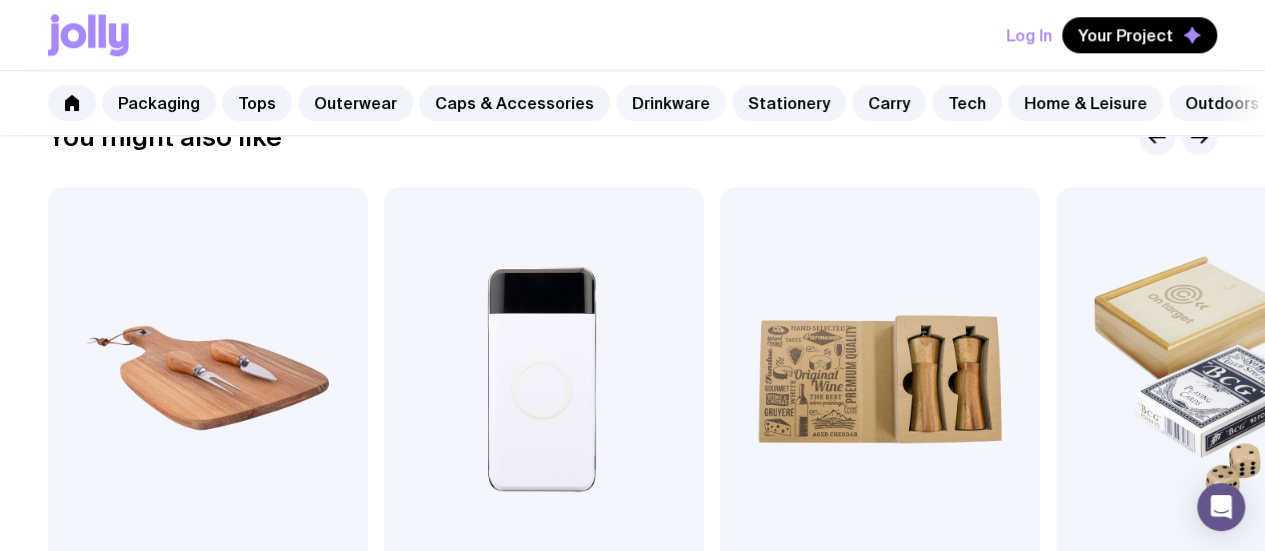click on "Drinkware" 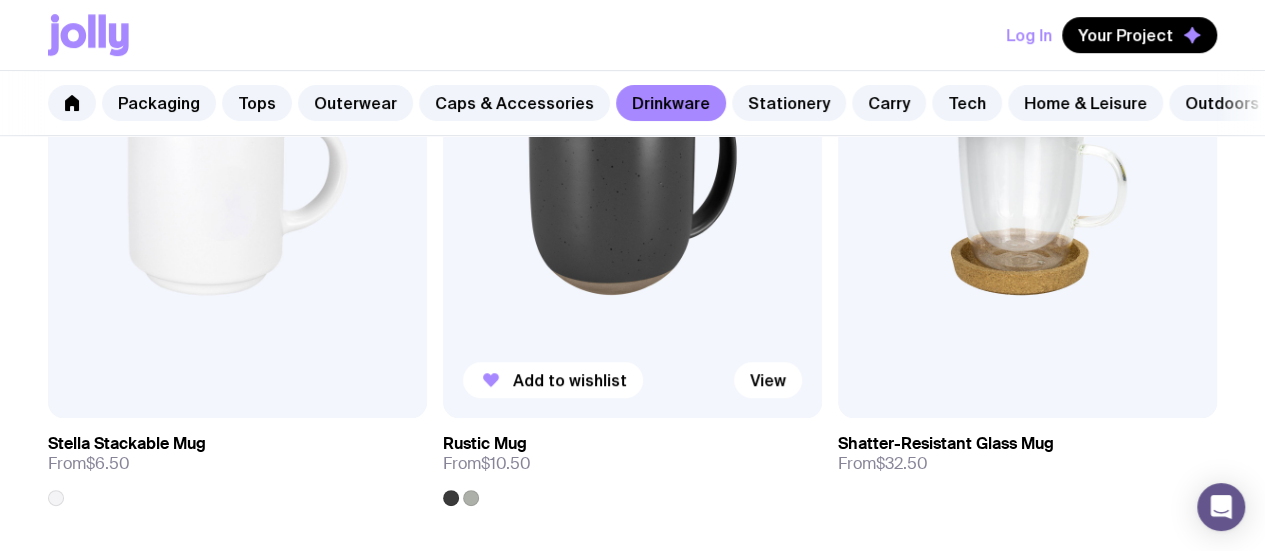 scroll, scrollTop: 500, scrollLeft: 0, axis: vertical 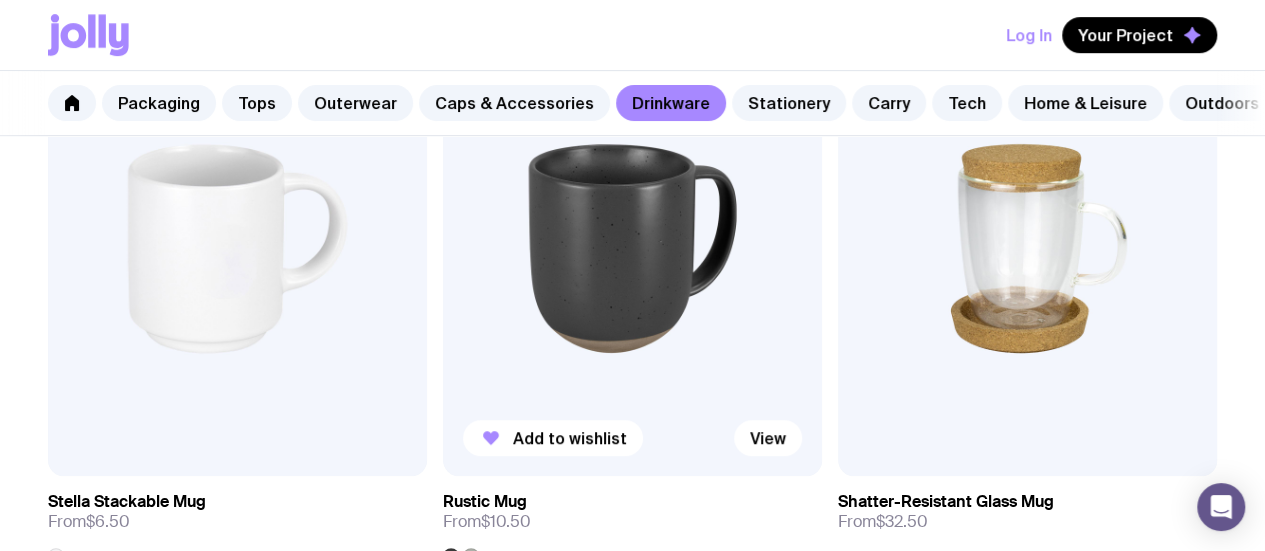 click at bounding box center (632, 248) 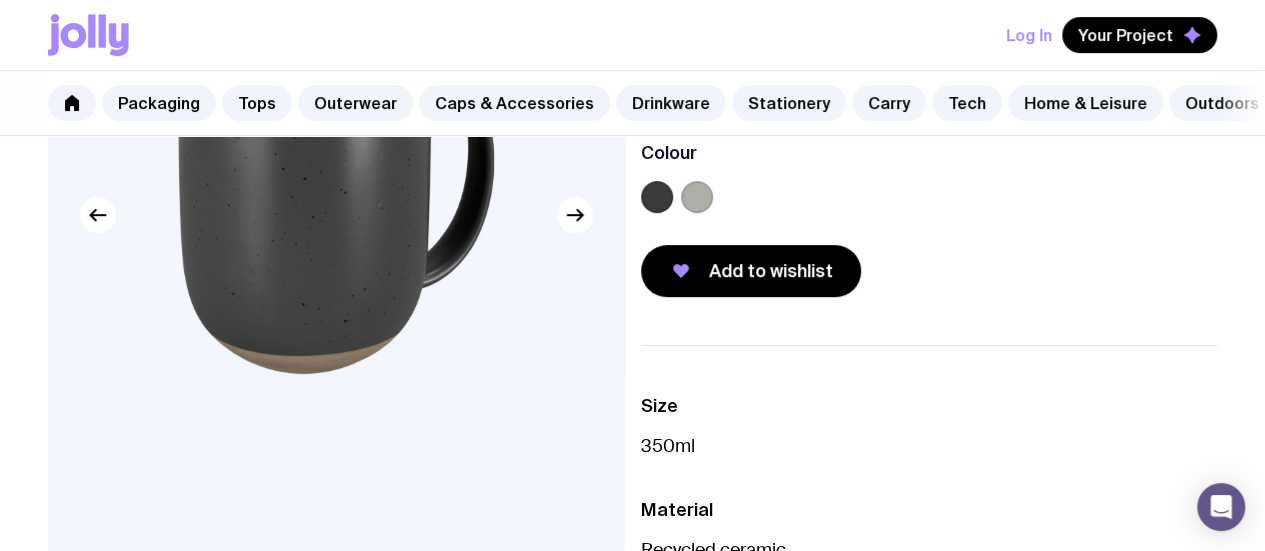 scroll, scrollTop: 300, scrollLeft: 0, axis: vertical 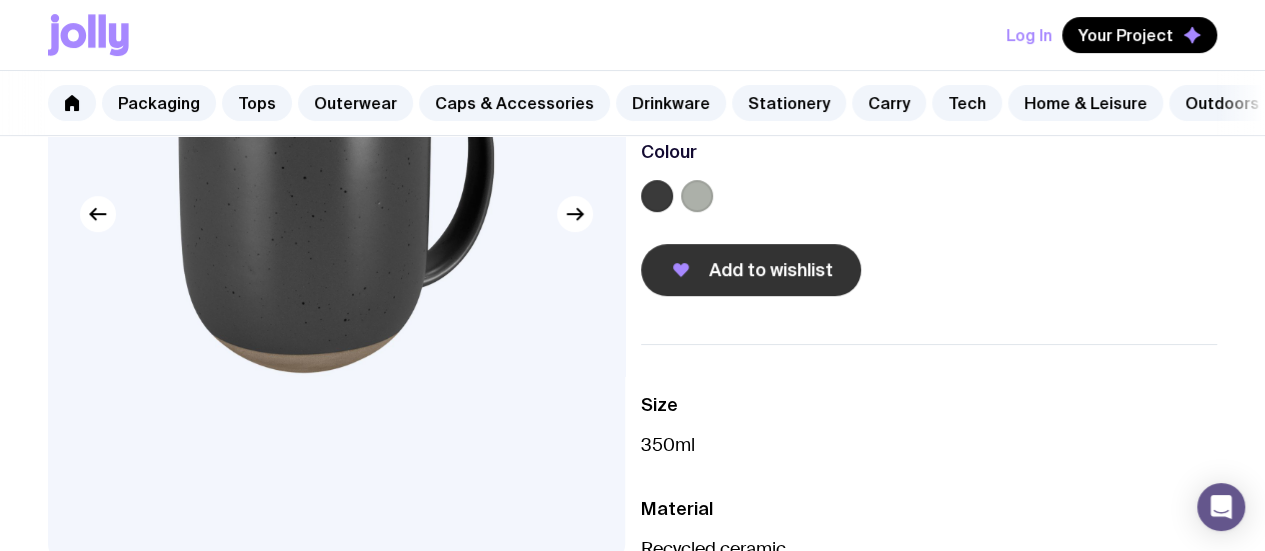 click on "Add to wishlist" 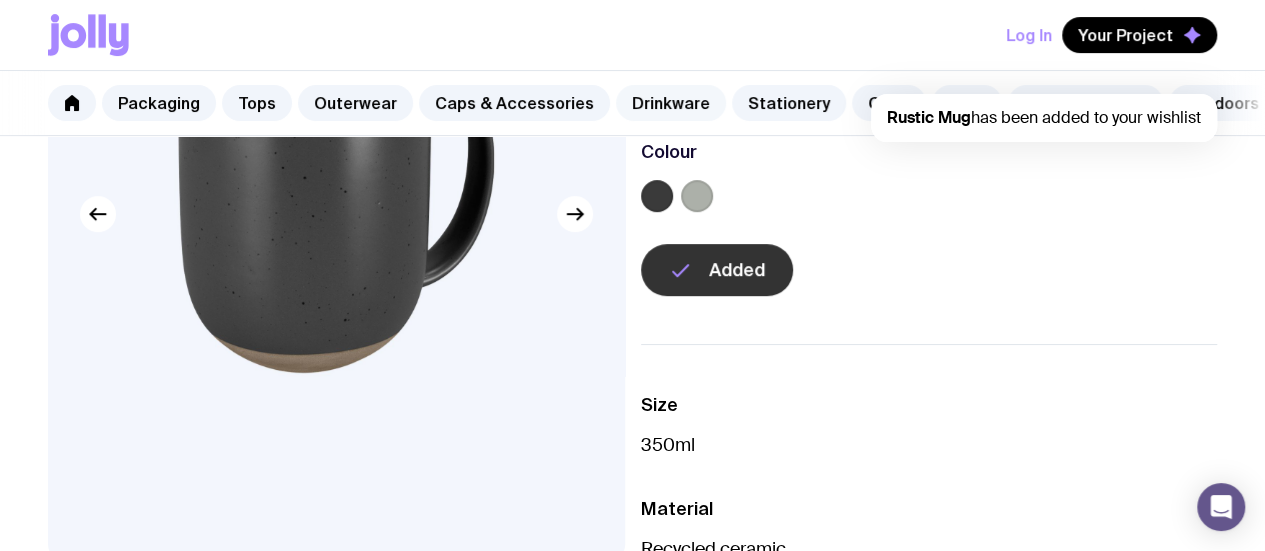 click on "Drinkware" 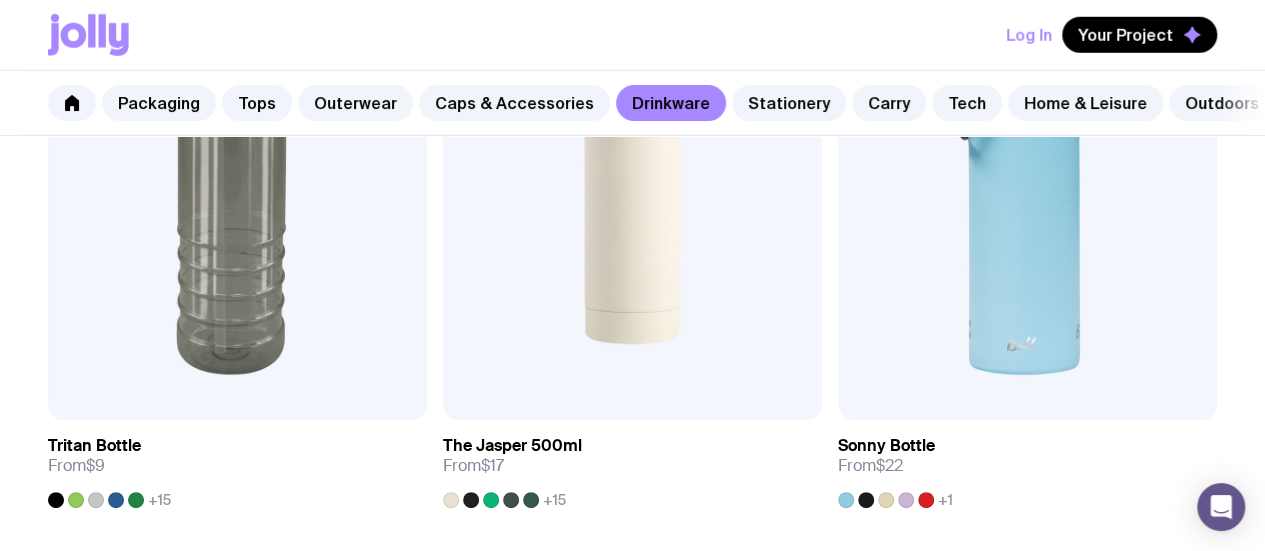 scroll, scrollTop: 3000, scrollLeft: 0, axis: vertical 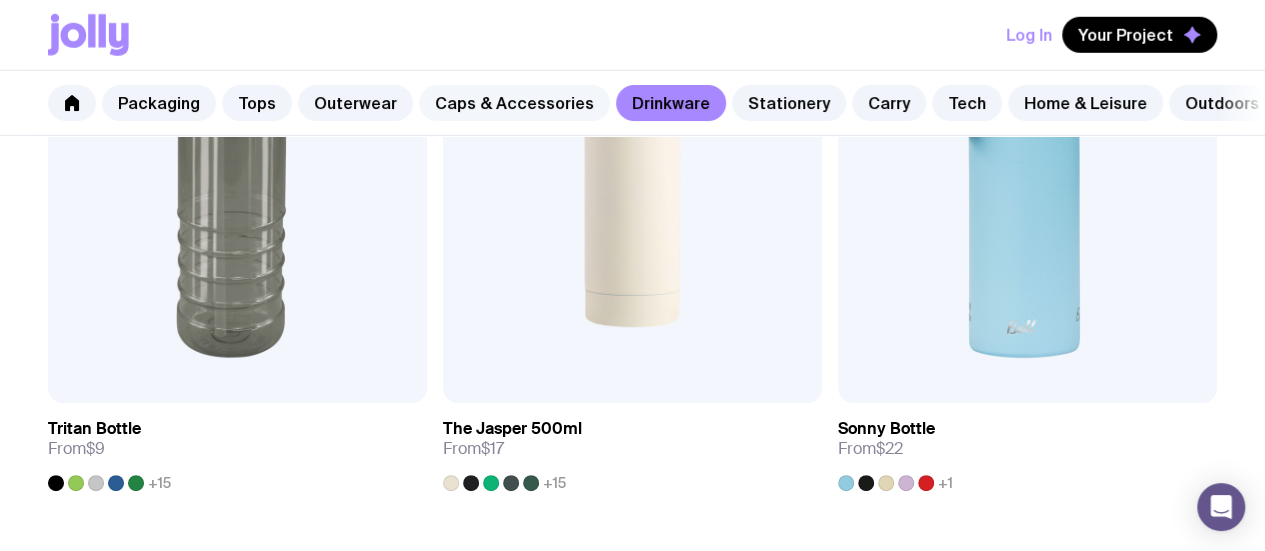 click on "Caps & Accessories" 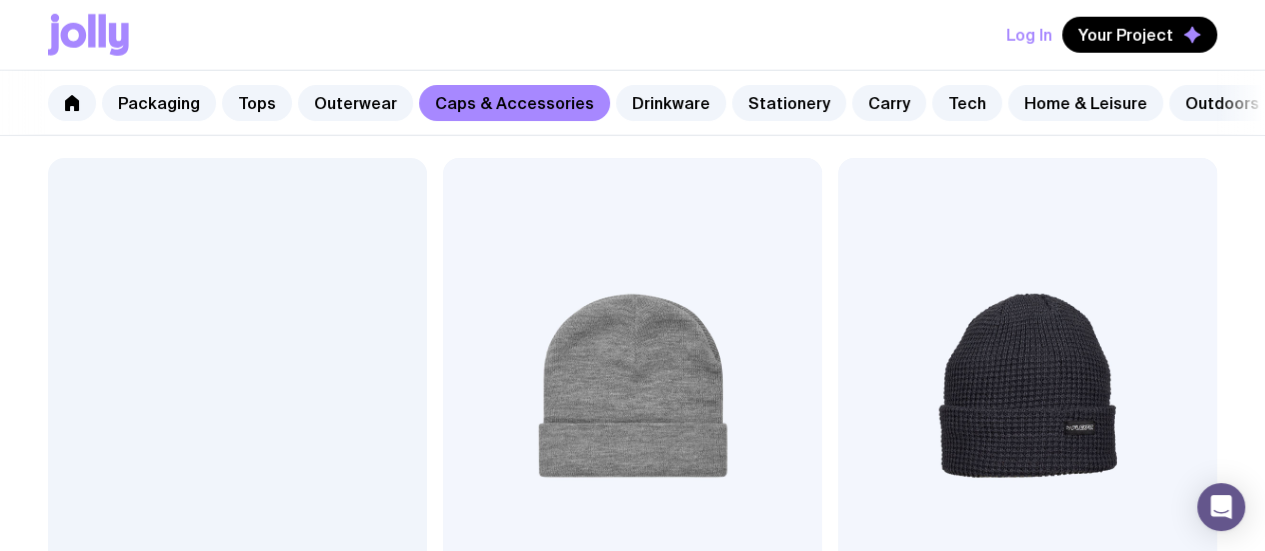 scroll, scrollTop: 2800, scrollLeft: 0, axis: vertical 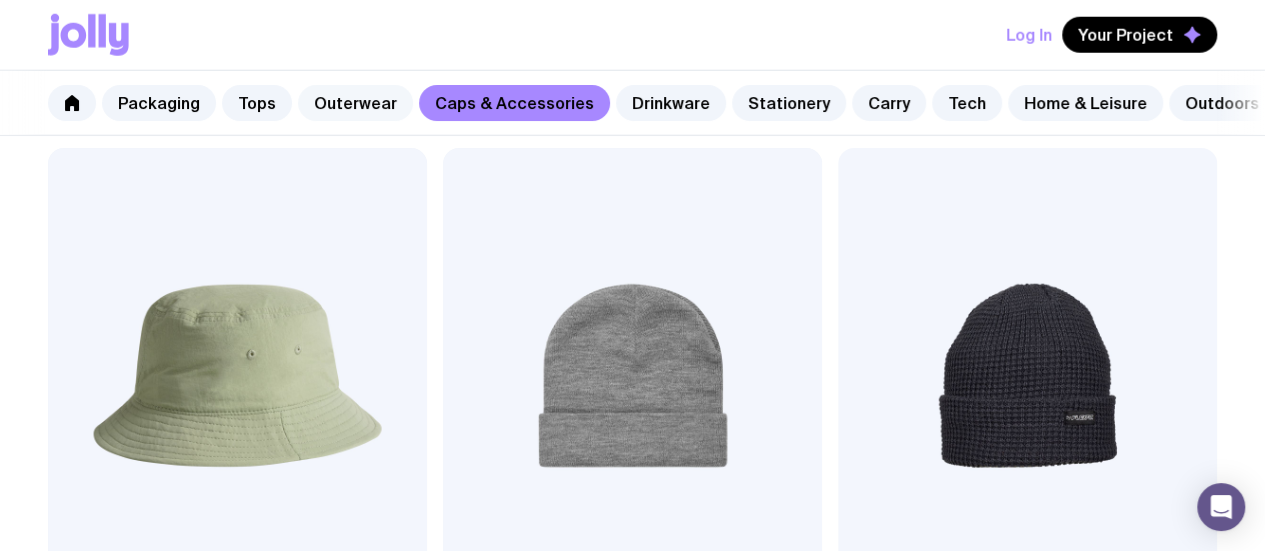 click on "Outerwear" 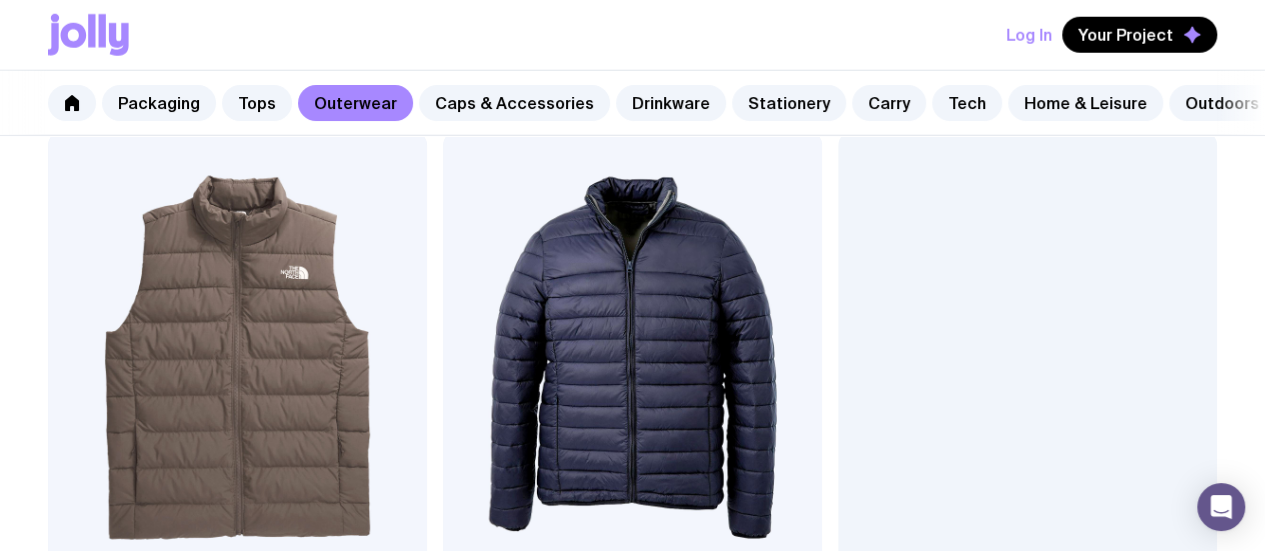scroll, scrollTop: 3100, scrollLeft: 0, axis: vertical 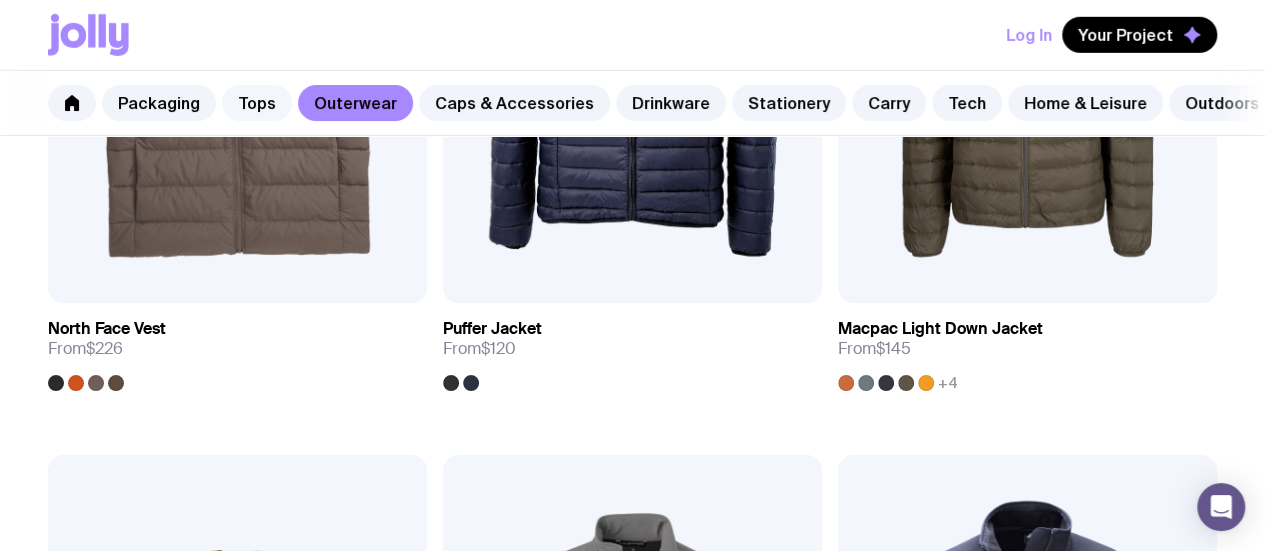 click on "Tops" 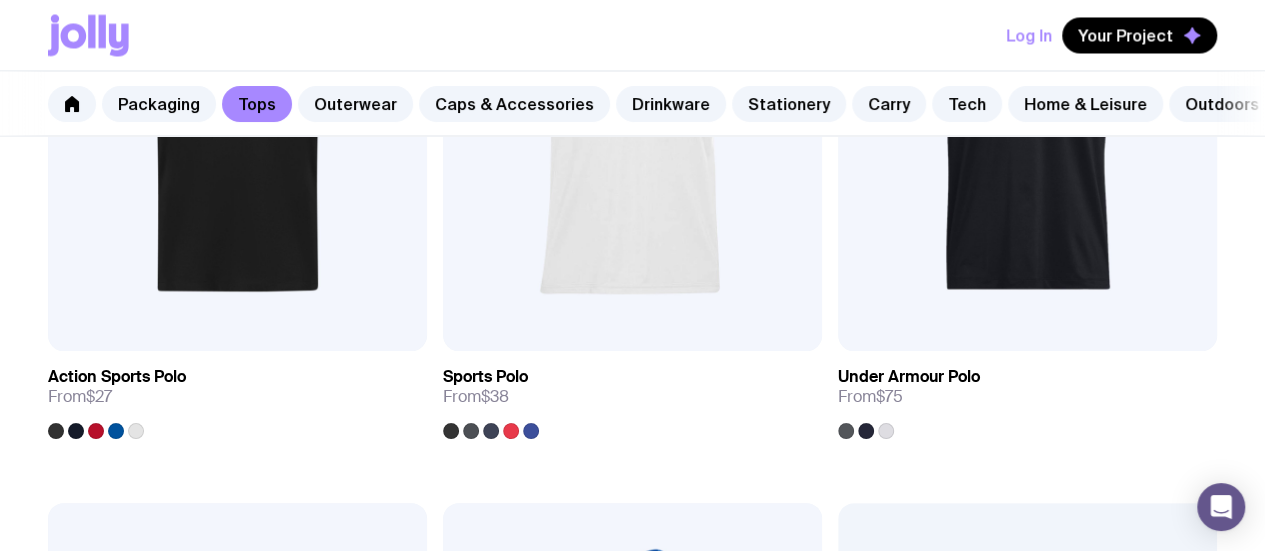 scroll, scrollTop: 2200, scrollLeft: 0, axis: vertical 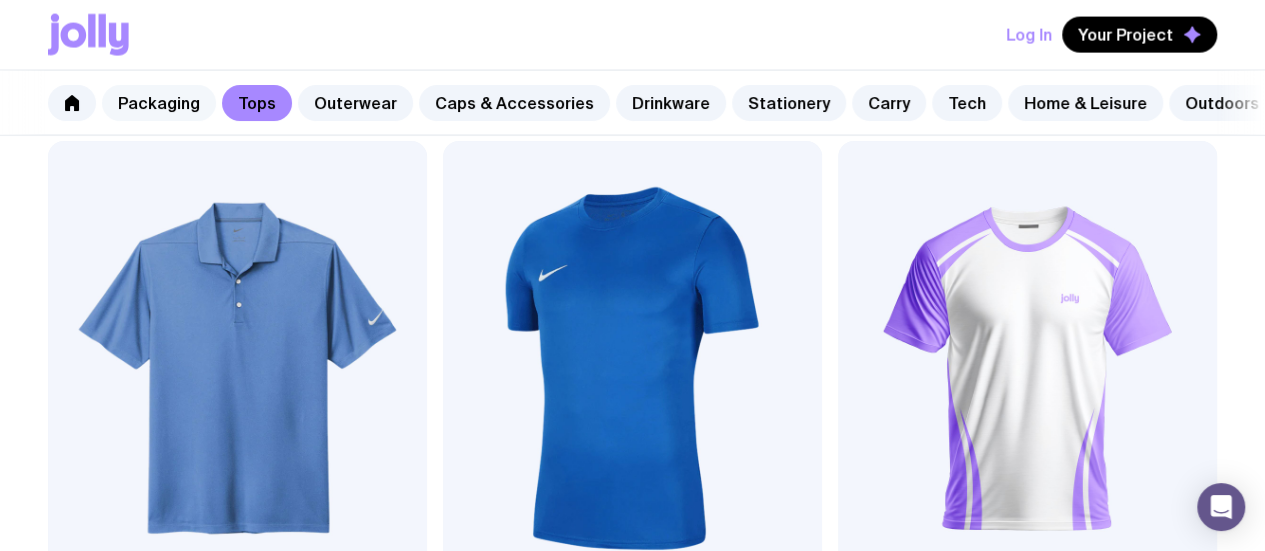click on "Packaging" 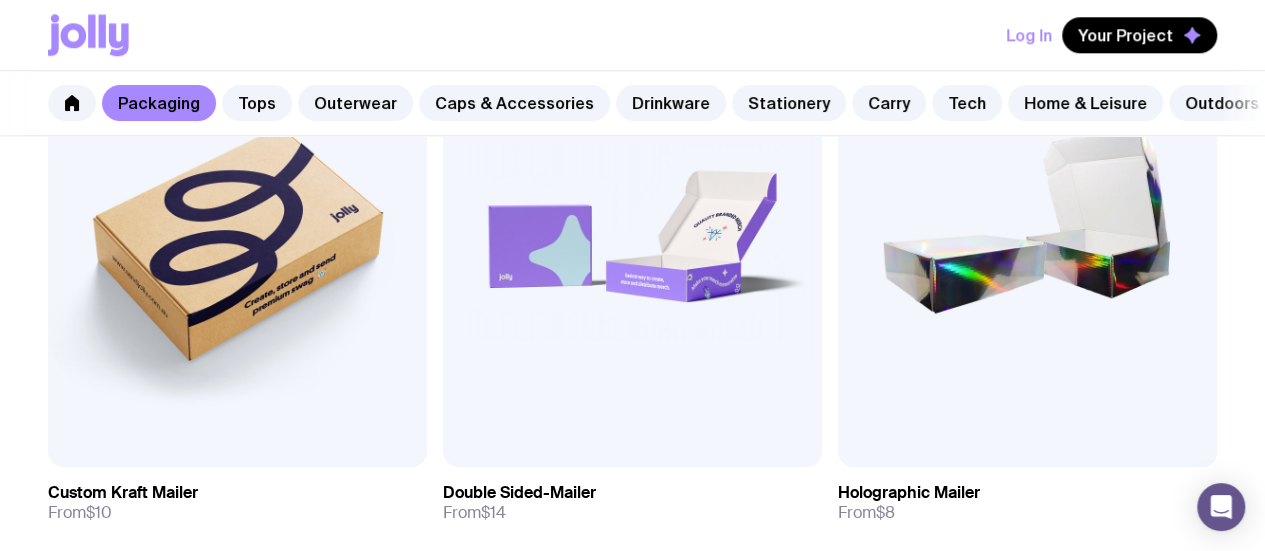 scroll, scrollTop: 1600, scrollLeft: 0, axis: vertical 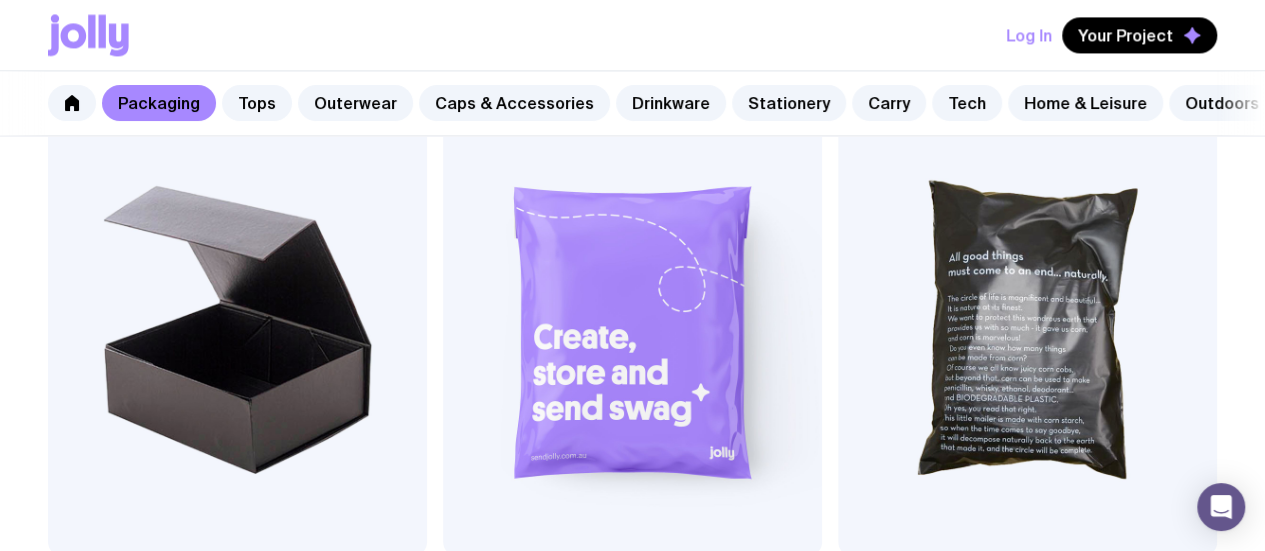 click on "View" at bounding box center (1163, 1110) 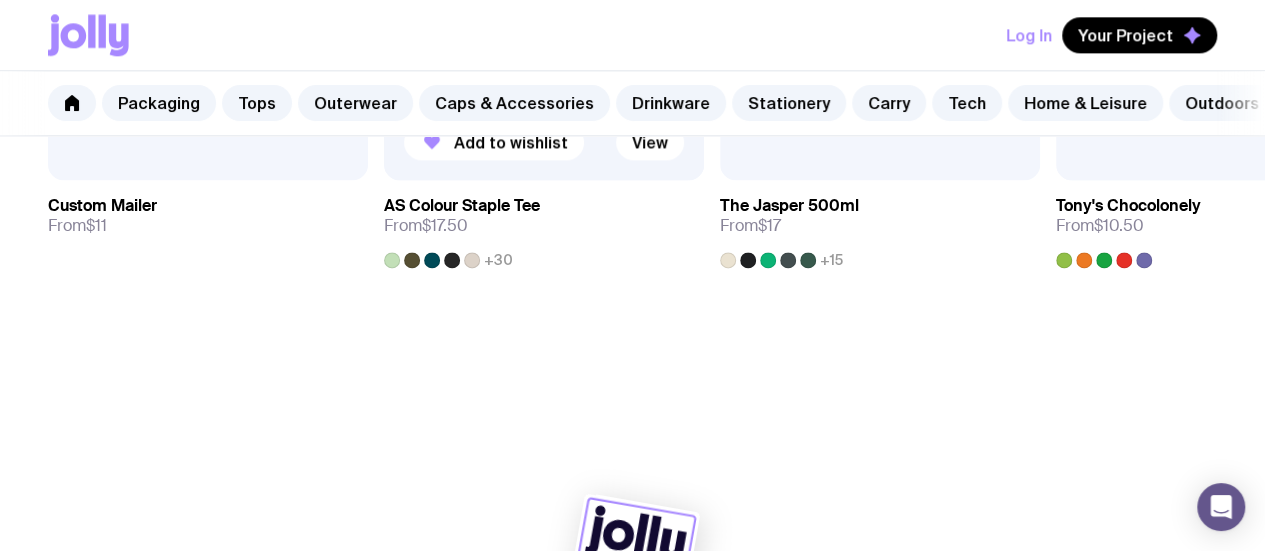 scroll, scrollTop: 1356, scrollLeft: 0, axis: vertical 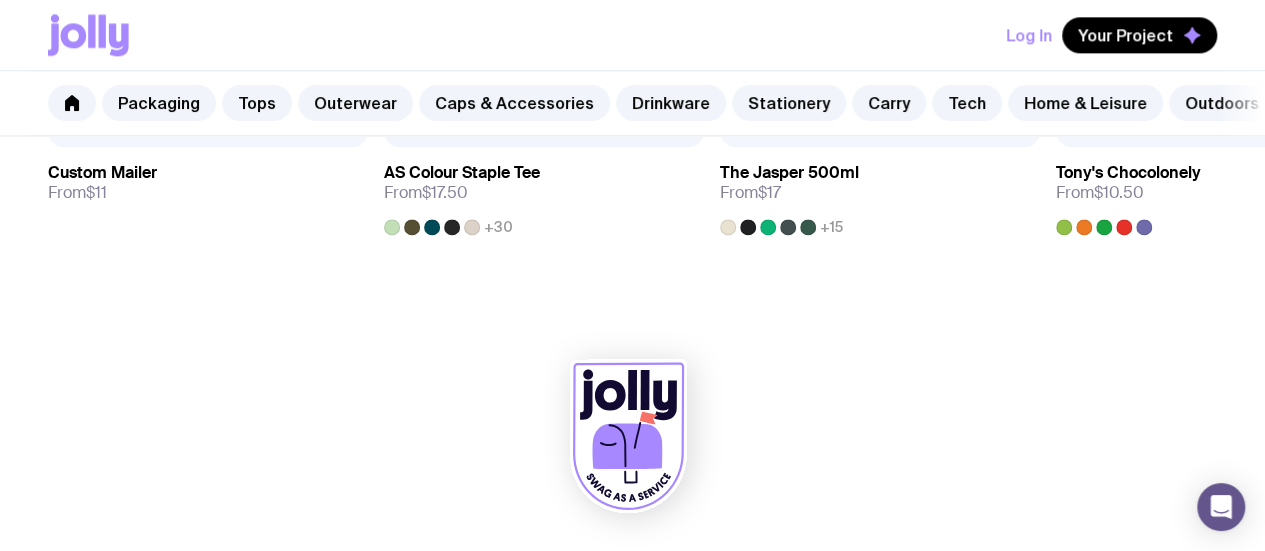 click 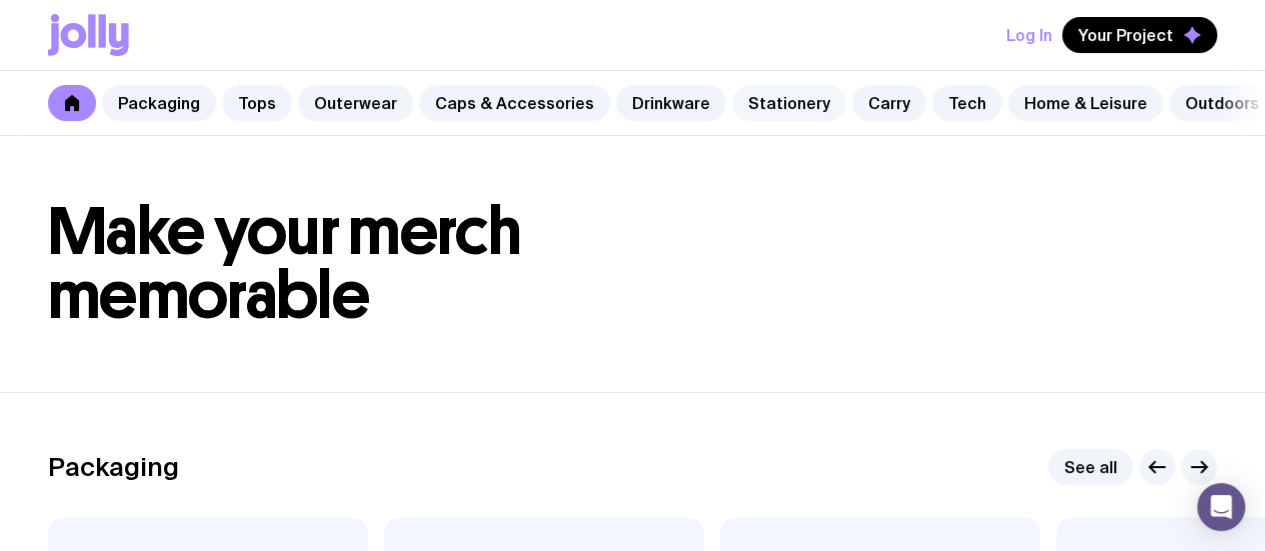 click on "Stationery" 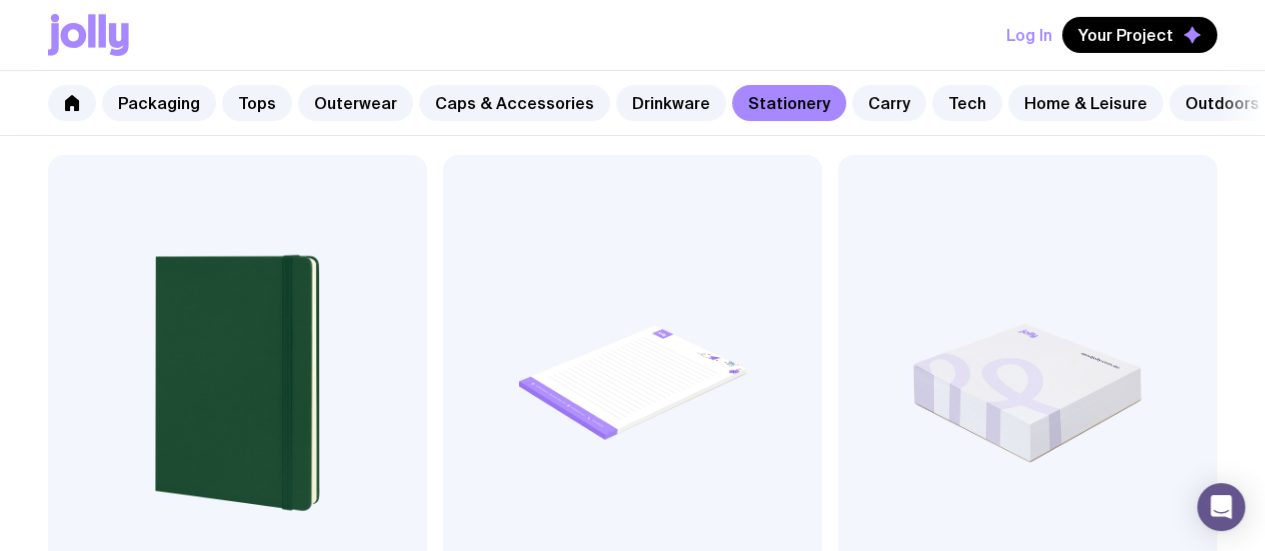 scroll, scrollTop: 3697, scrollLeft: 0, axis: vertical 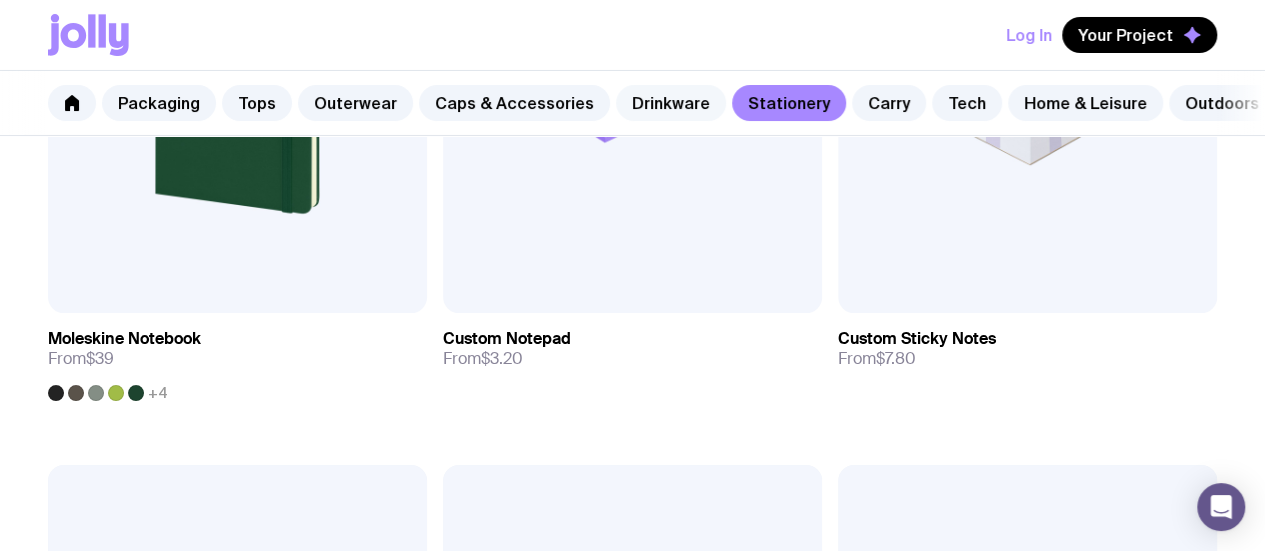 click on "Drinkware" 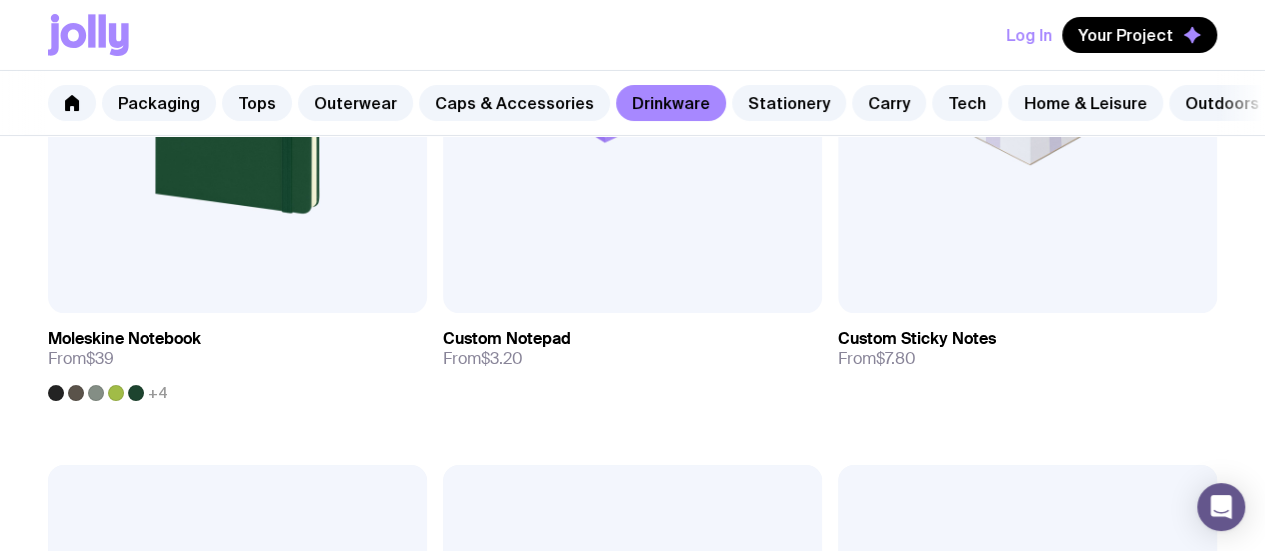 scroll, scrollTop: 0, scrollLeft: 0, axis: both 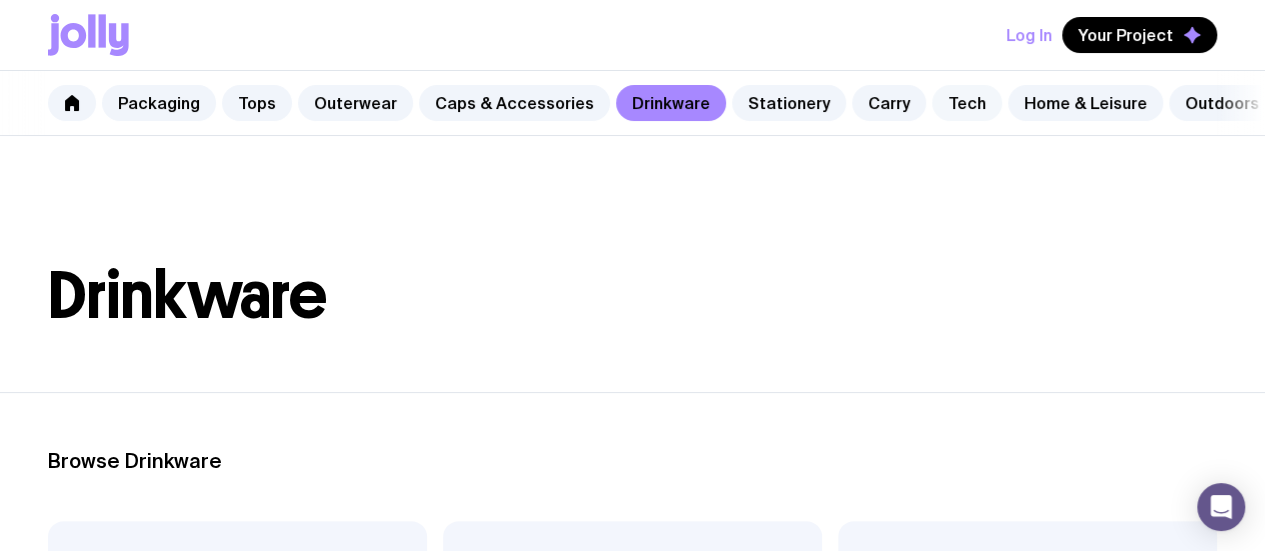 click on "Tech" 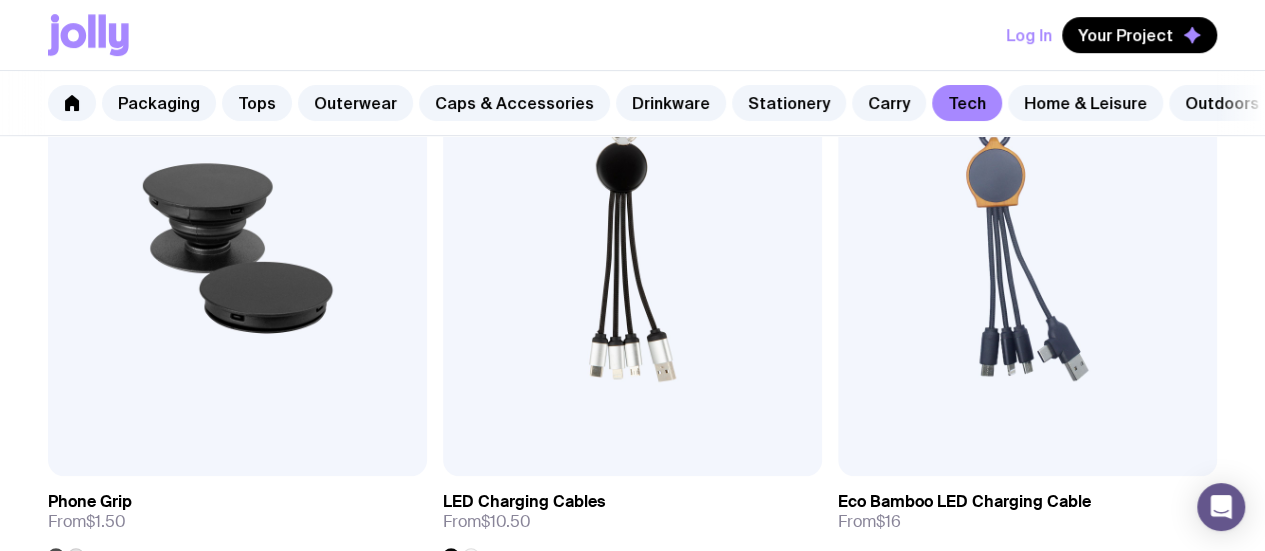 scroll, scrollTop: 400, scrollLeft: 0, axis: vertical 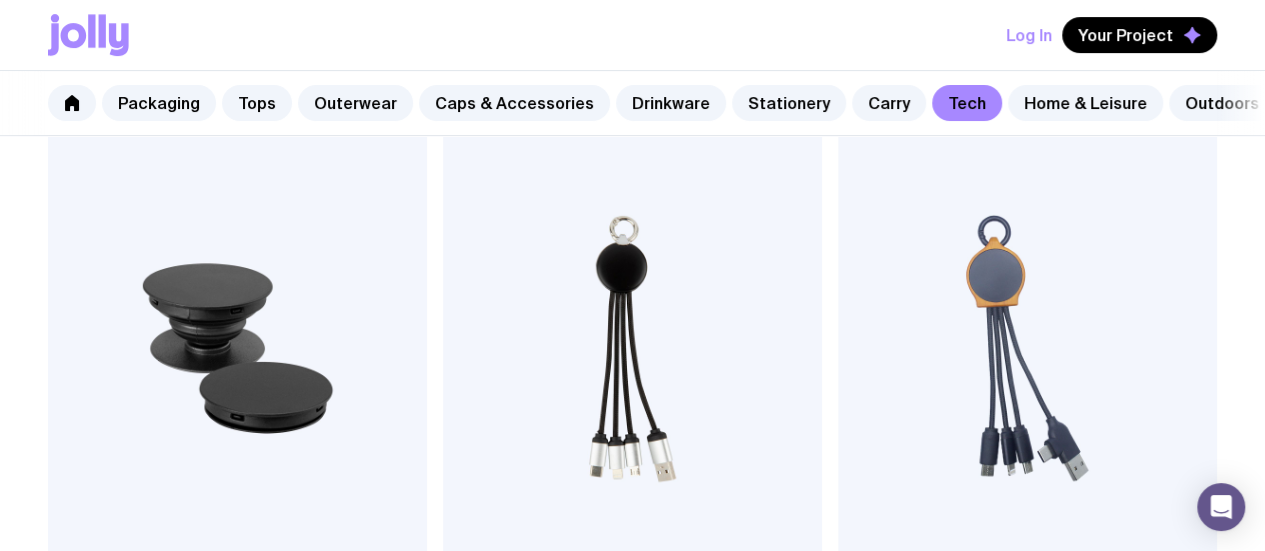 click on "View" at bounding box center [373, 1145] 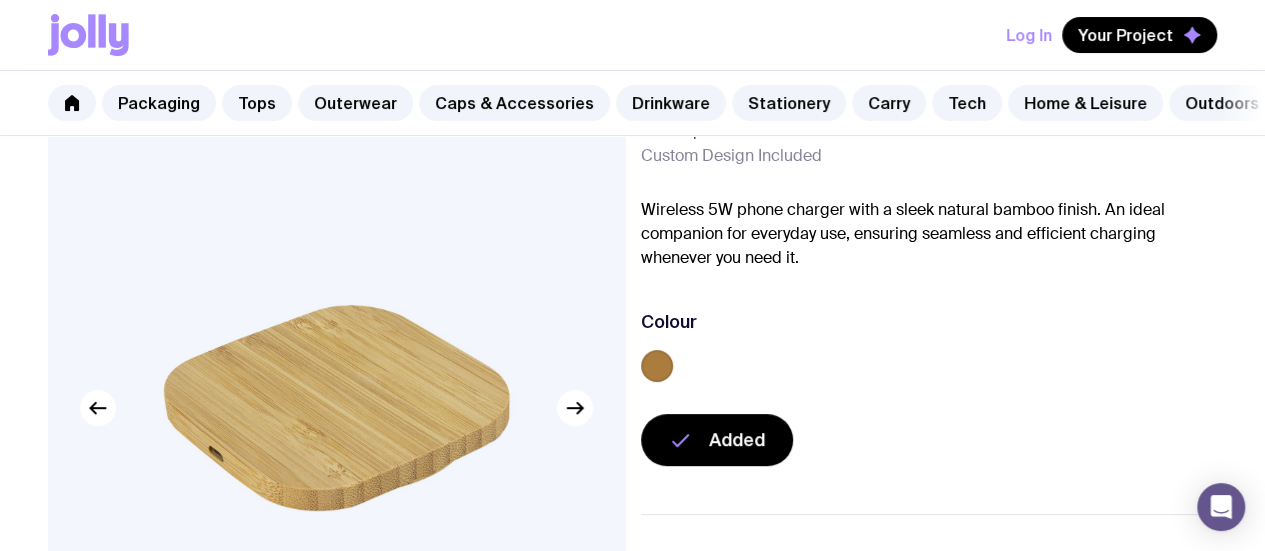 scroll, scrollTop: 100, scrollLeft: 0, axis: vertical 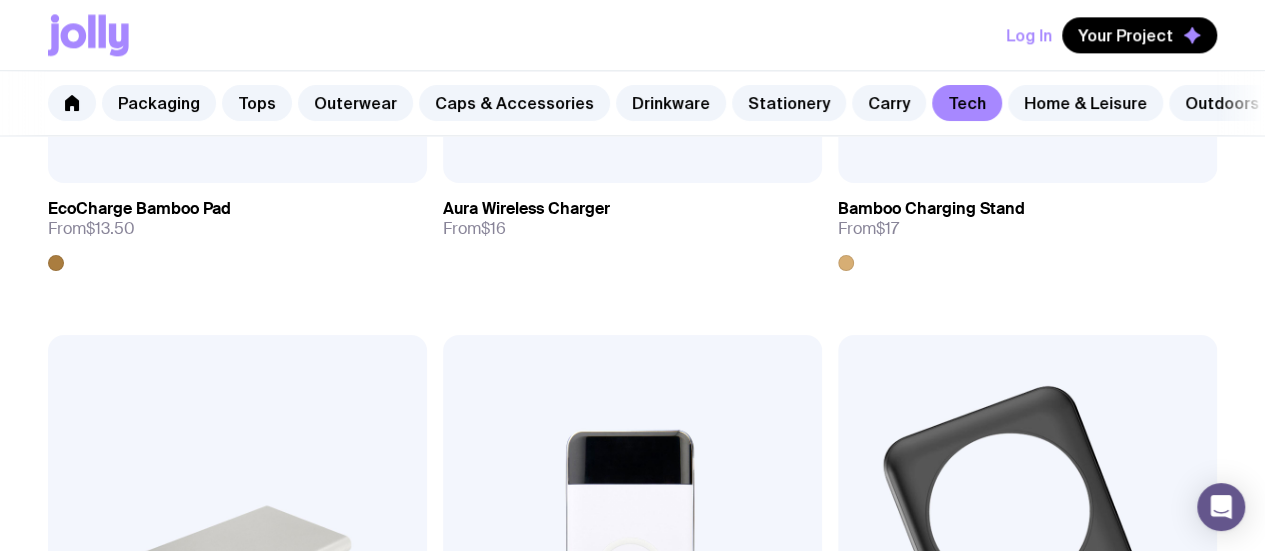 click at bounding box center [632, 1168] 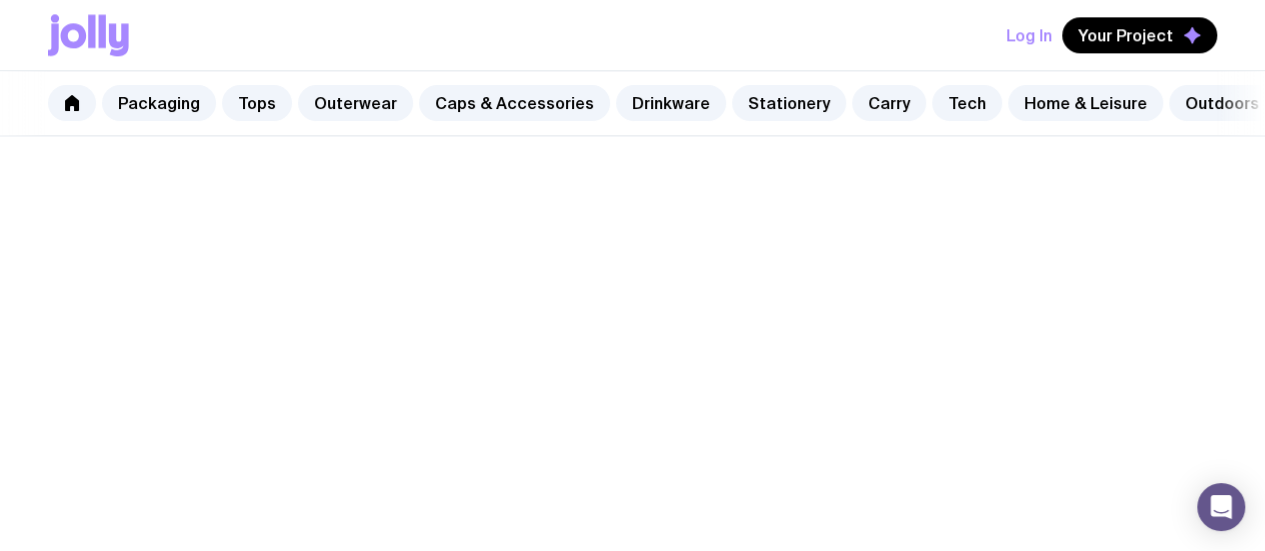 scroll, scrollTop: 0, scrollLeft: 0, axis: both 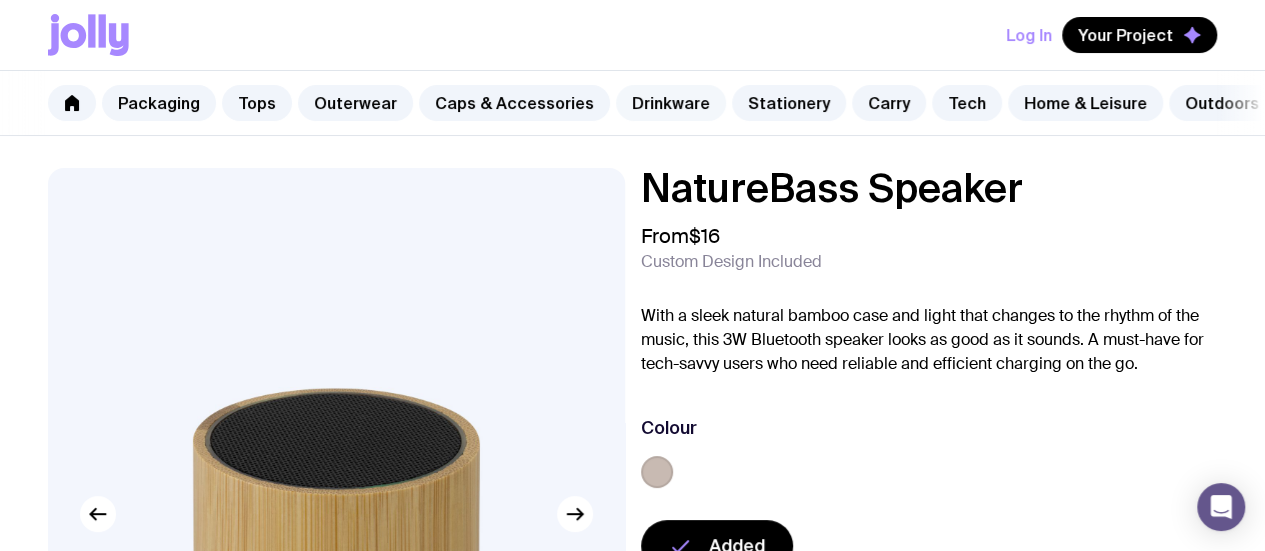 click on "Drinkware" 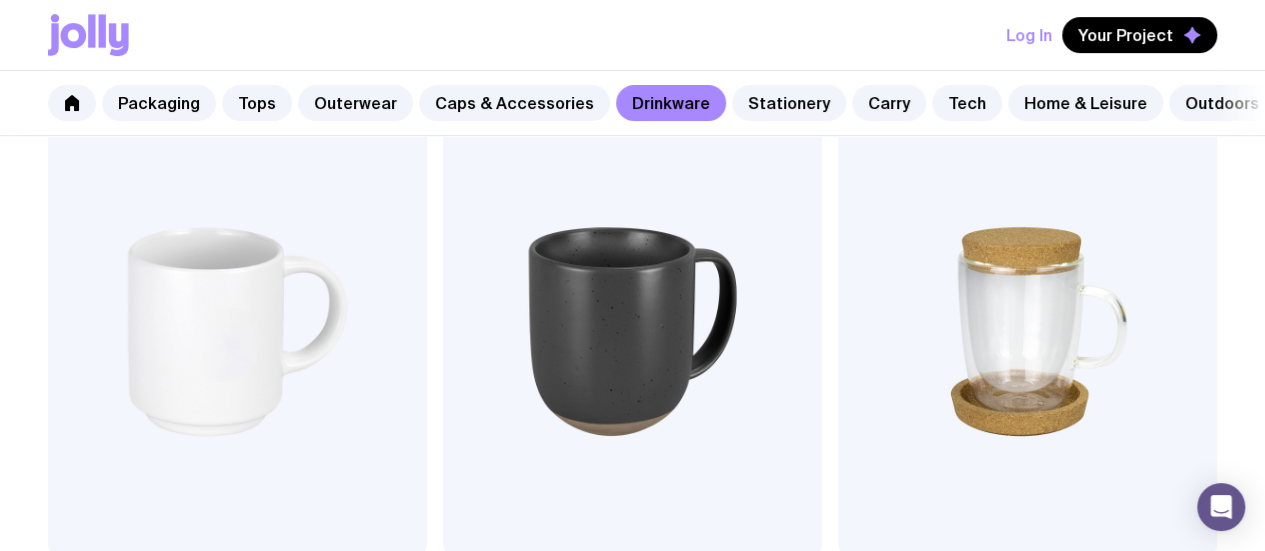 scroll, scrollTop: 300, scrollLeft: 0, axis: vertical 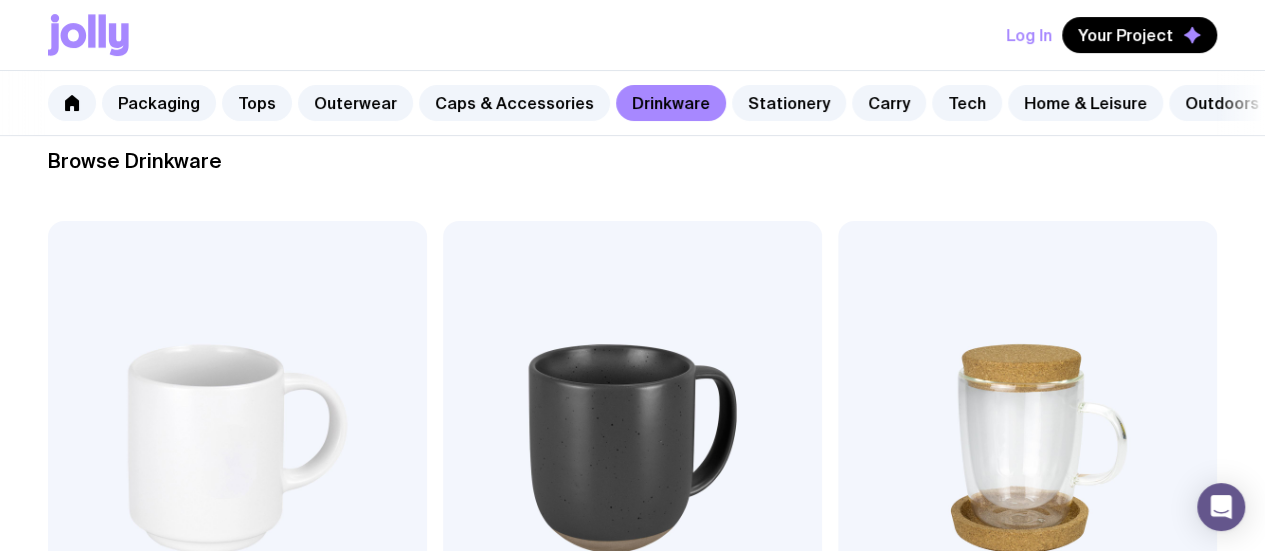 click at bounding box center [632, 448] 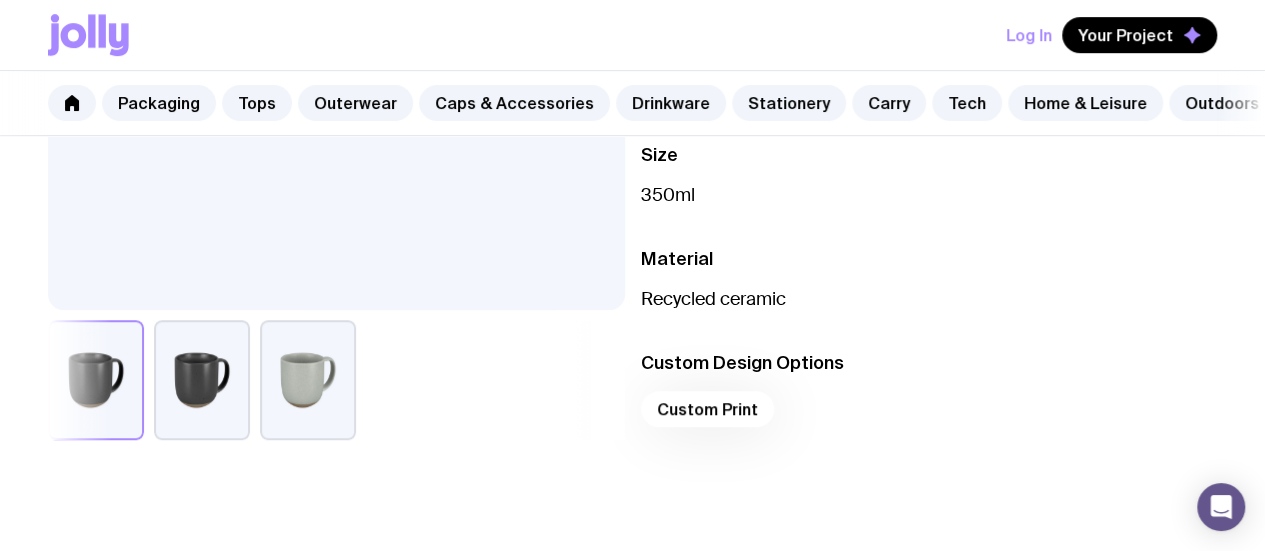 scroll, scrollTop: 700, scrollLeft: 0, axis: vertical 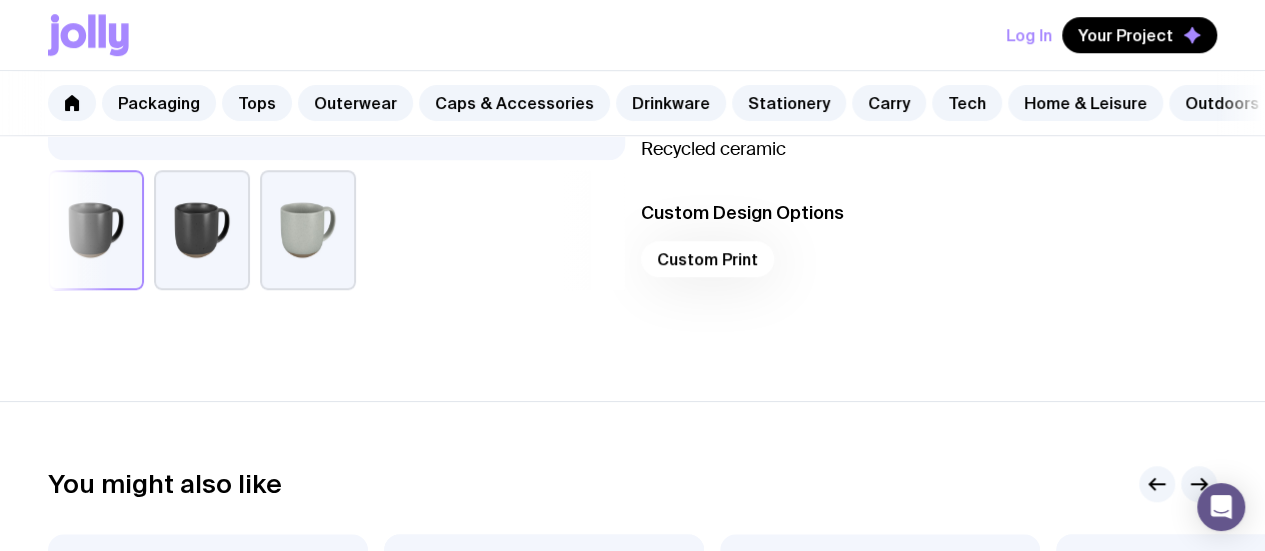 click at bounding box center [202, 230] 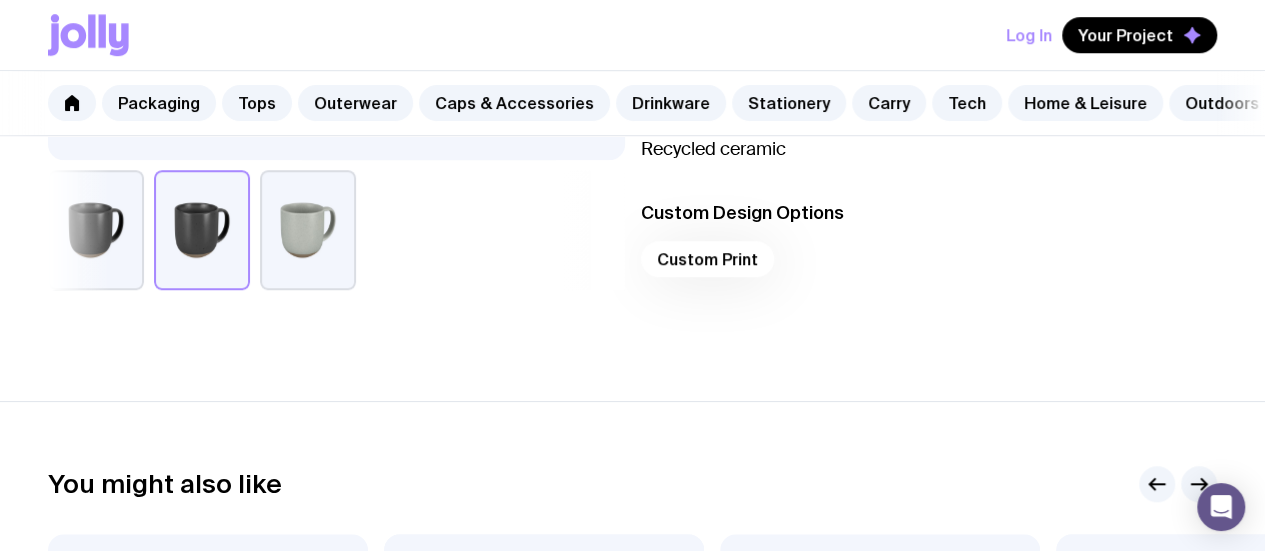 click at bounding box center (96, 230) 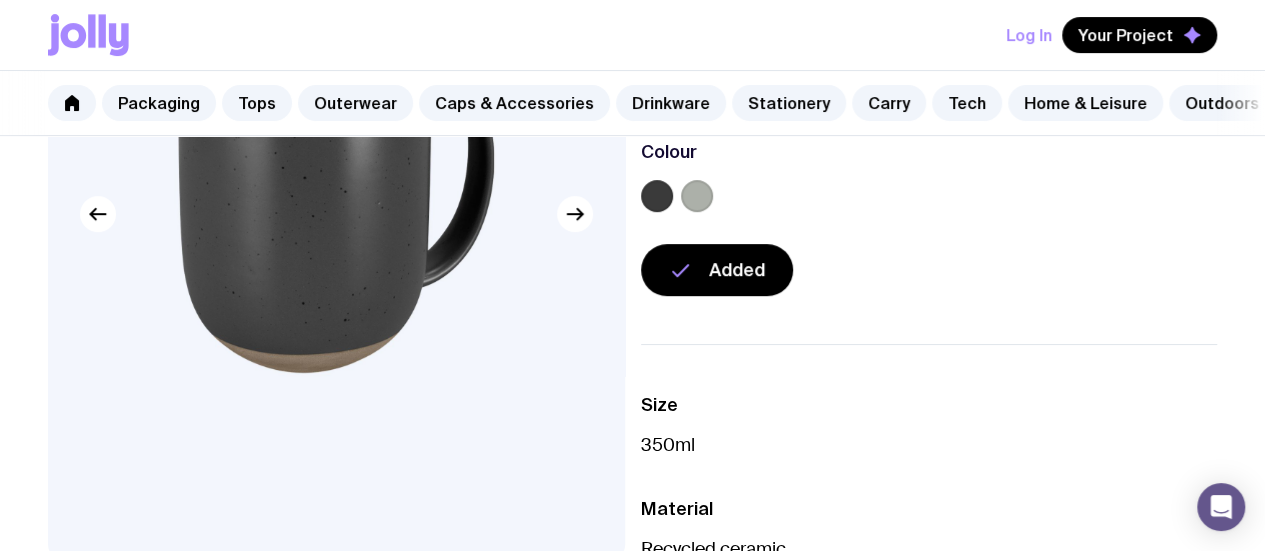 scroll, scrollTop: 0, scrollLeft: 0, axis: both 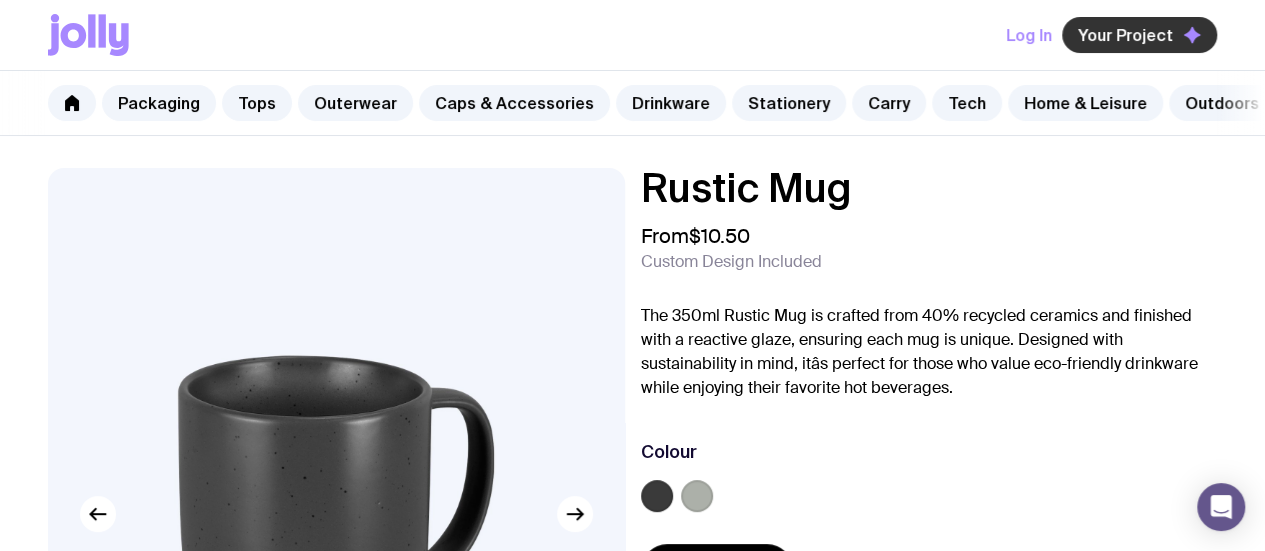 click on "Your Project" 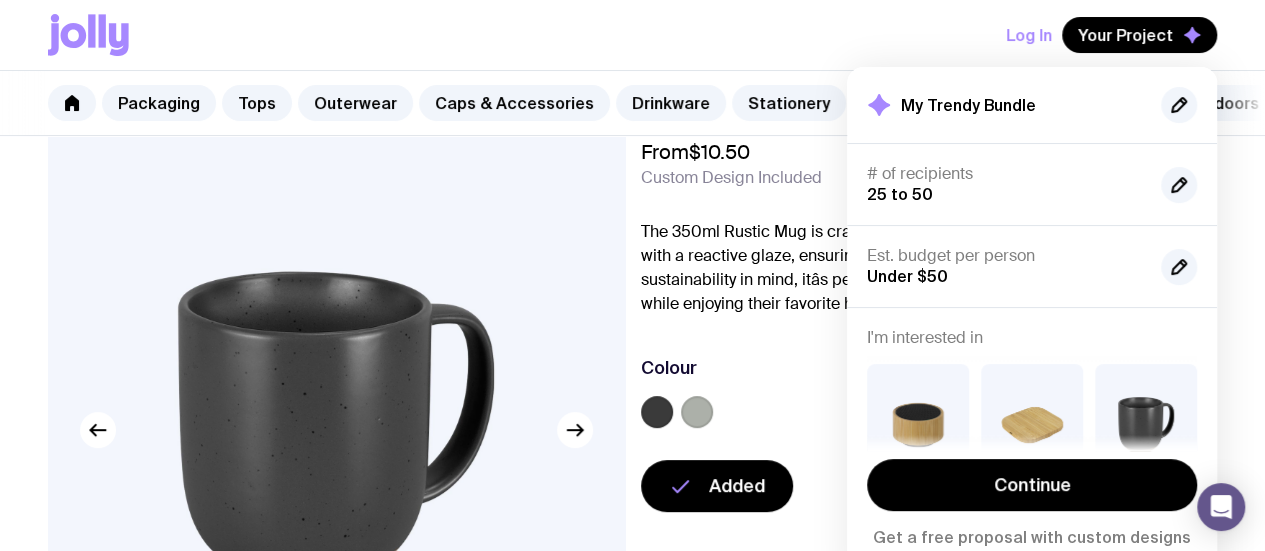 scroll, scrollTop: 200, scrollLeft: 0, axis: vertical 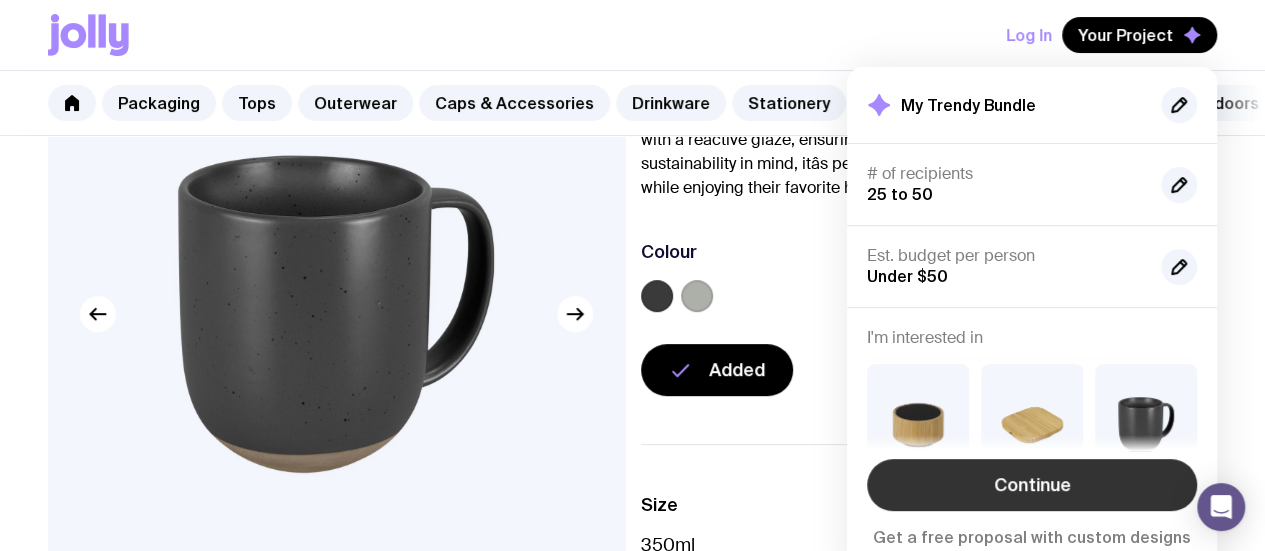 click on "Continue" at bounding box center (1032, 485) 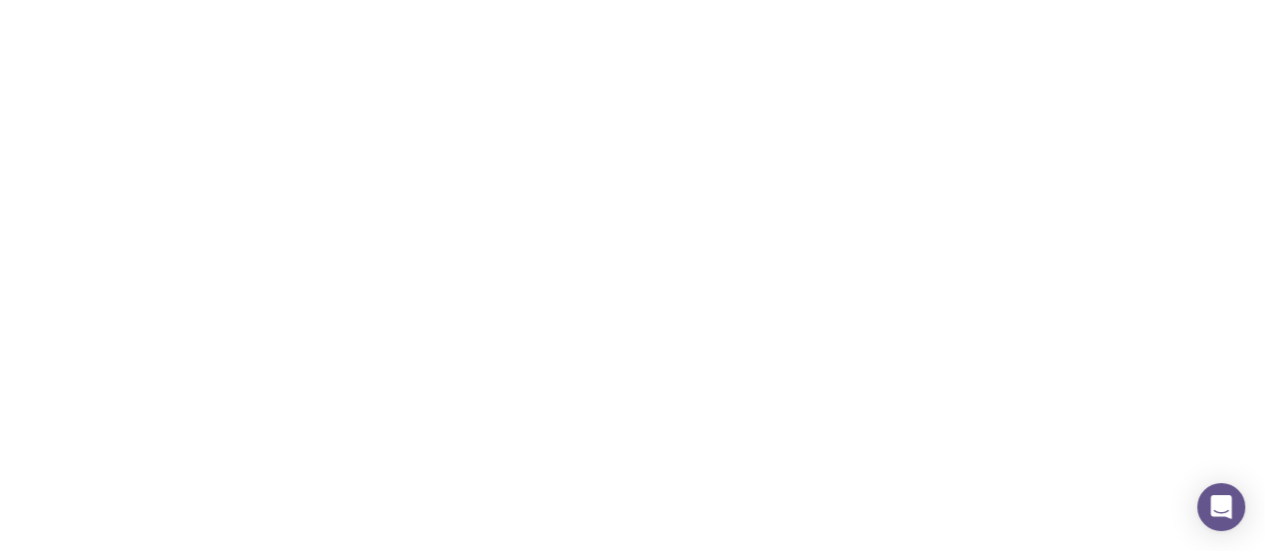 scroll, scrollTop: 0, scrollLeft: 0, axis: both 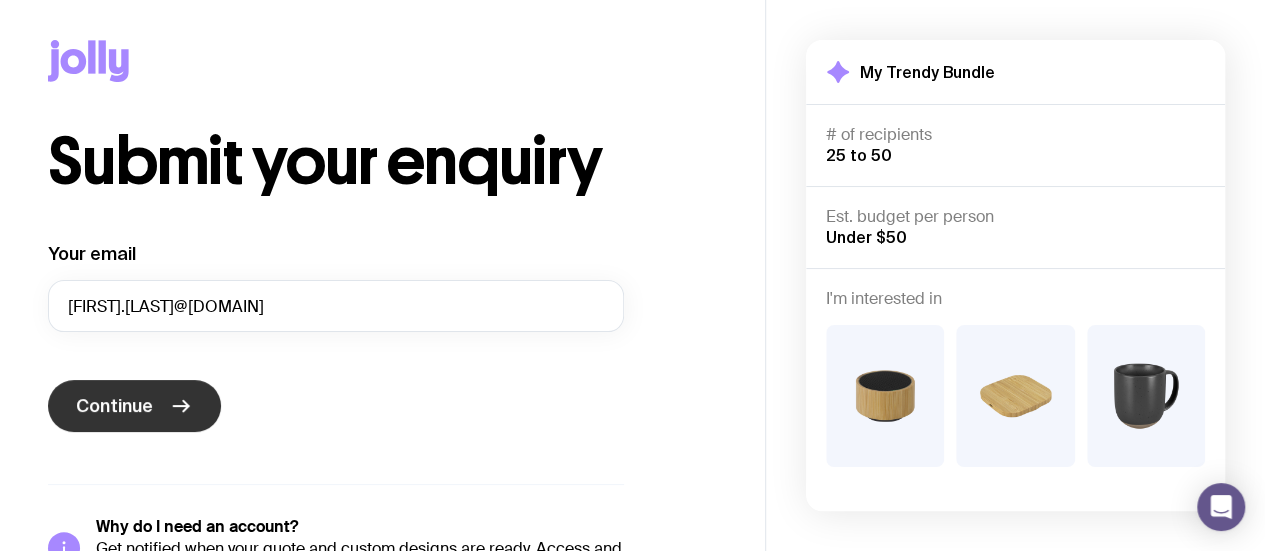 click on "Continue" 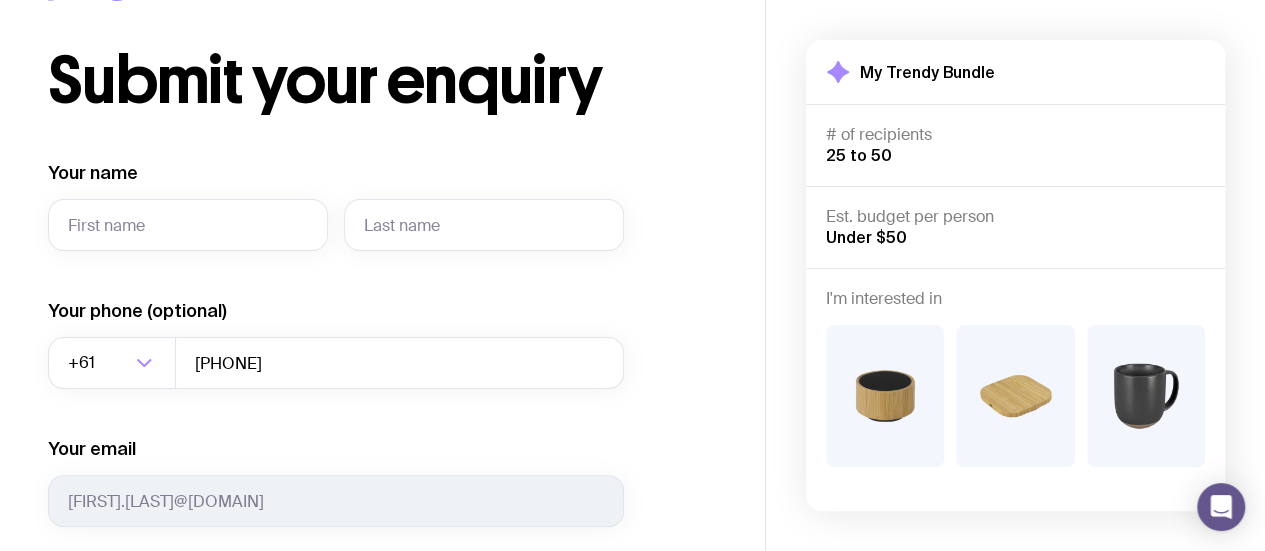 scroll, scrollTop: 0, scrollLeft: 0, axis: both 